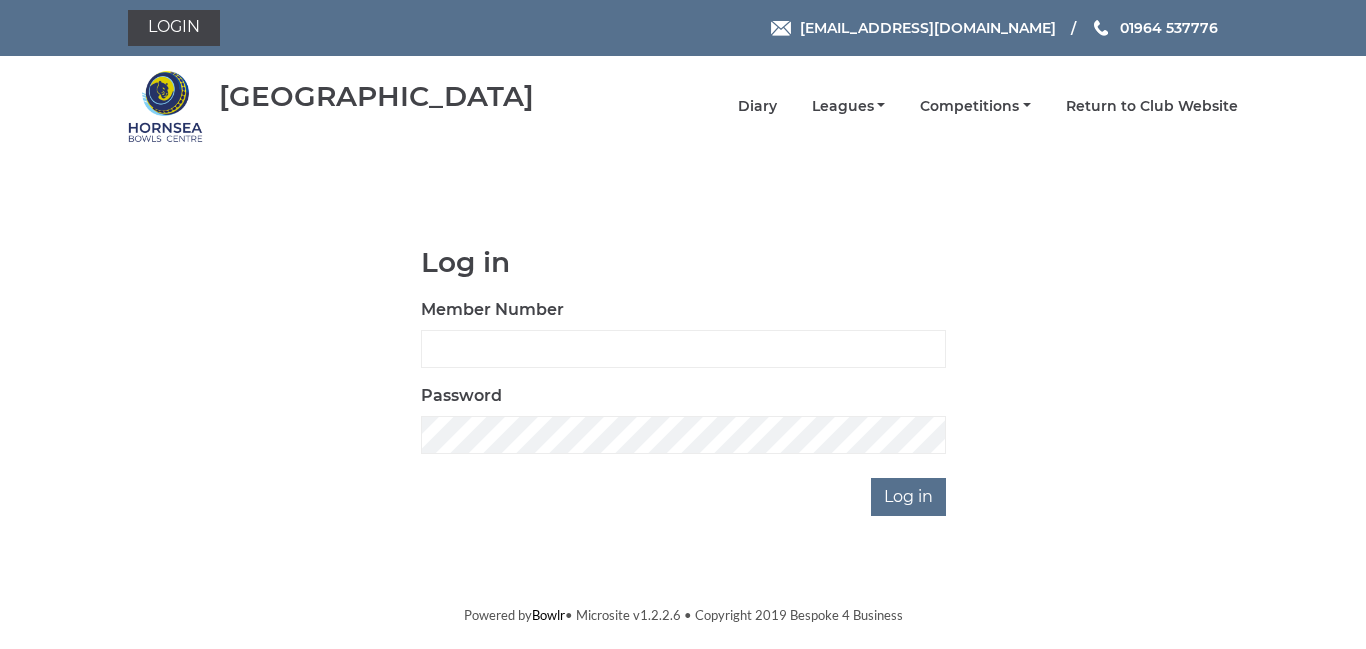 scroll, scrollTop: 0, scrollLeft: 0, axis: both 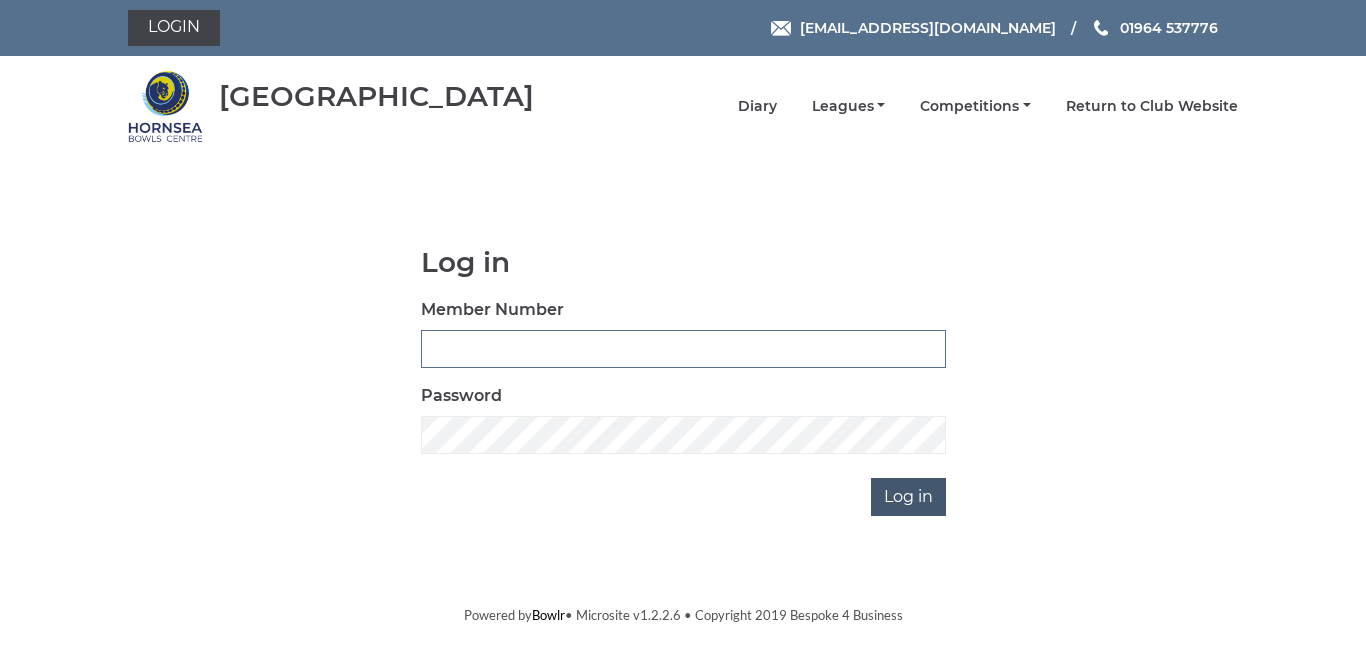 type on "0947" 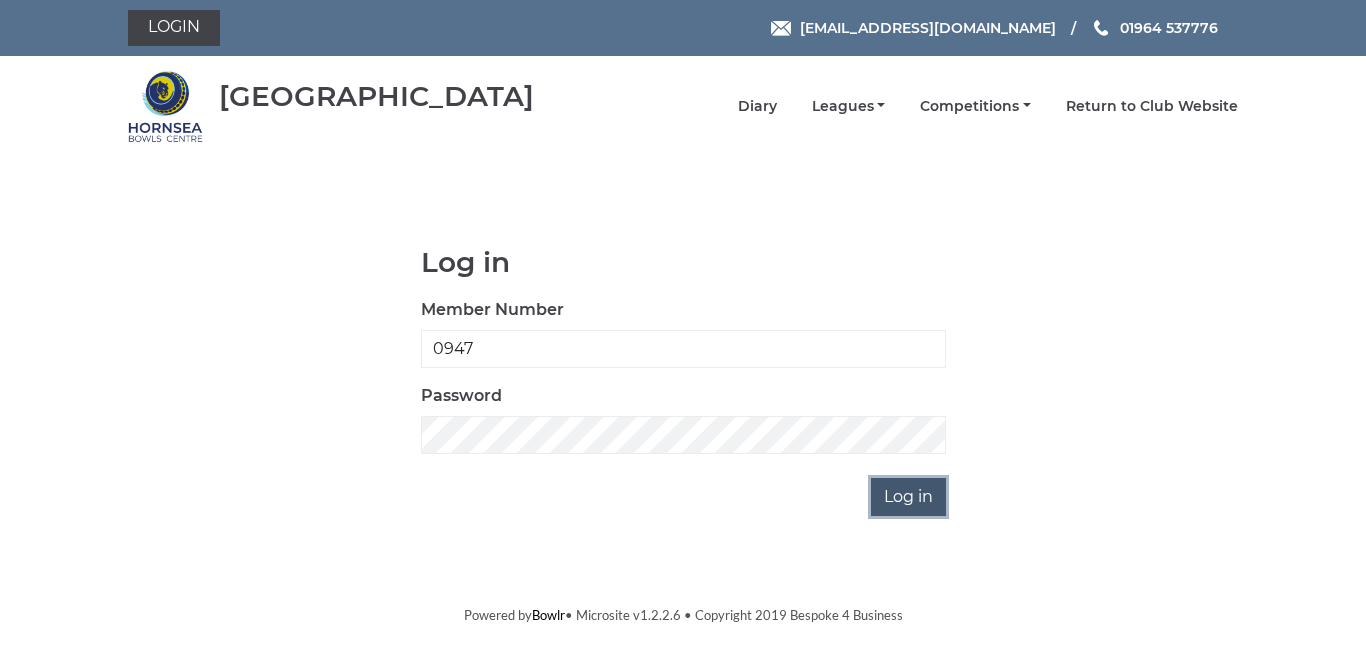 click on "Log in" at bounding box center (908, 497) 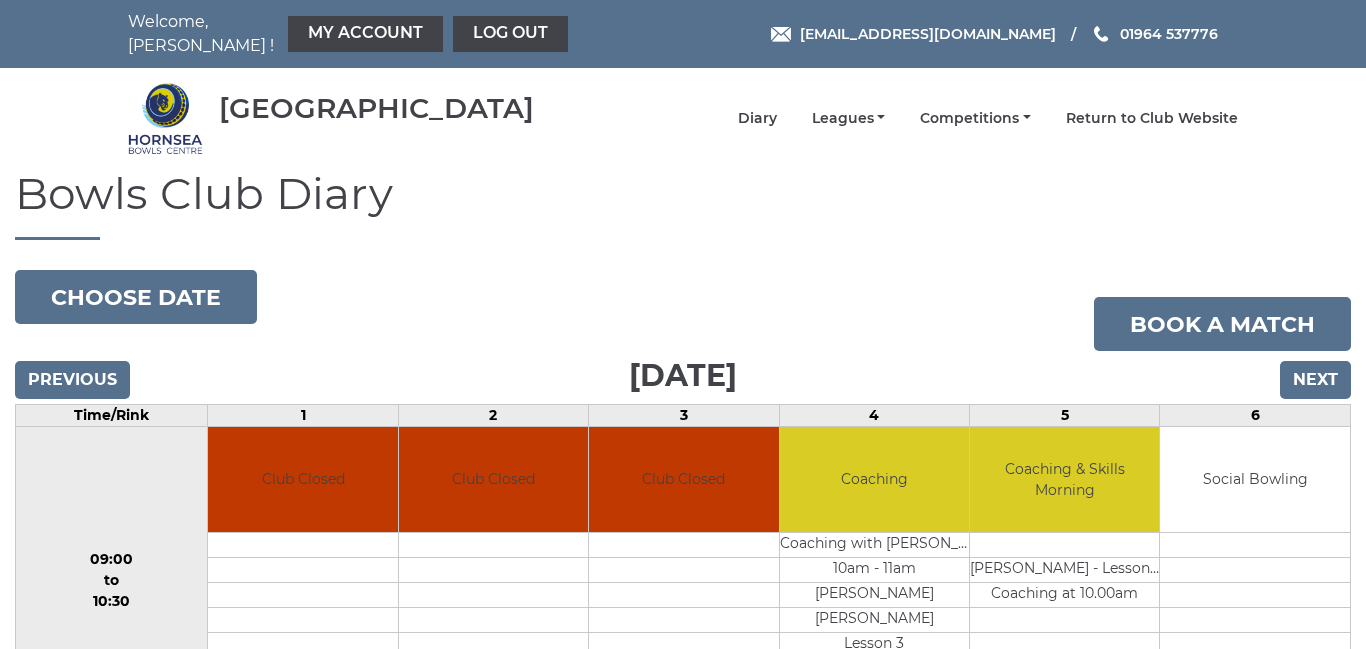 scroll, scrollTop: 0, scrollLeft: 0, axis: both 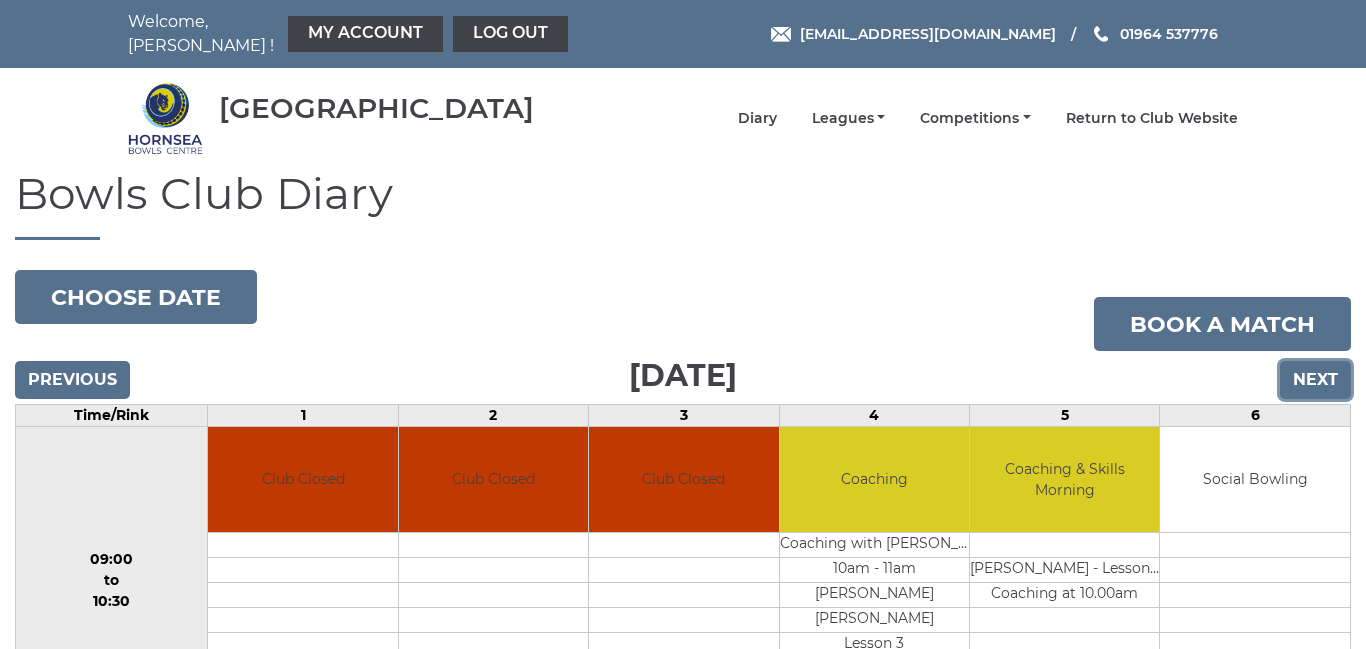 click on "Next" at bounding box center (1315, 380) 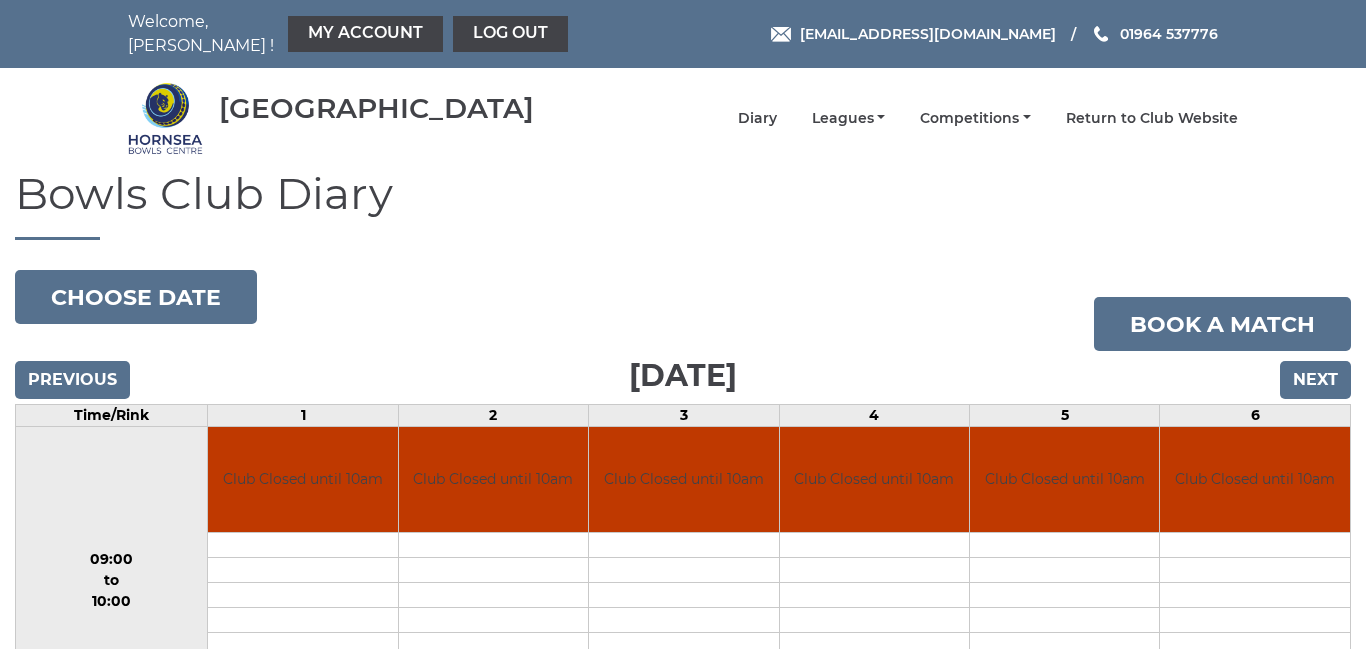 scroll, scrollTop: 0, scrollLeft: 0, axis: both 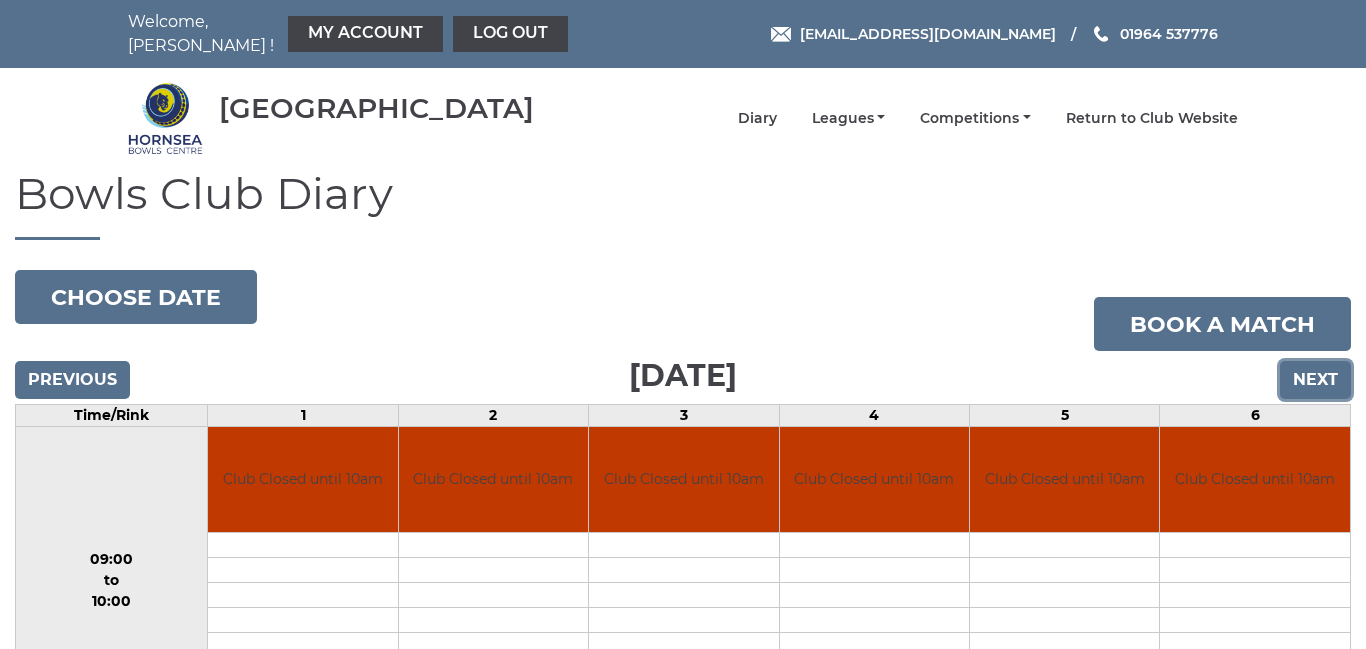 click on "Next" at bounding box center [1315, 380] 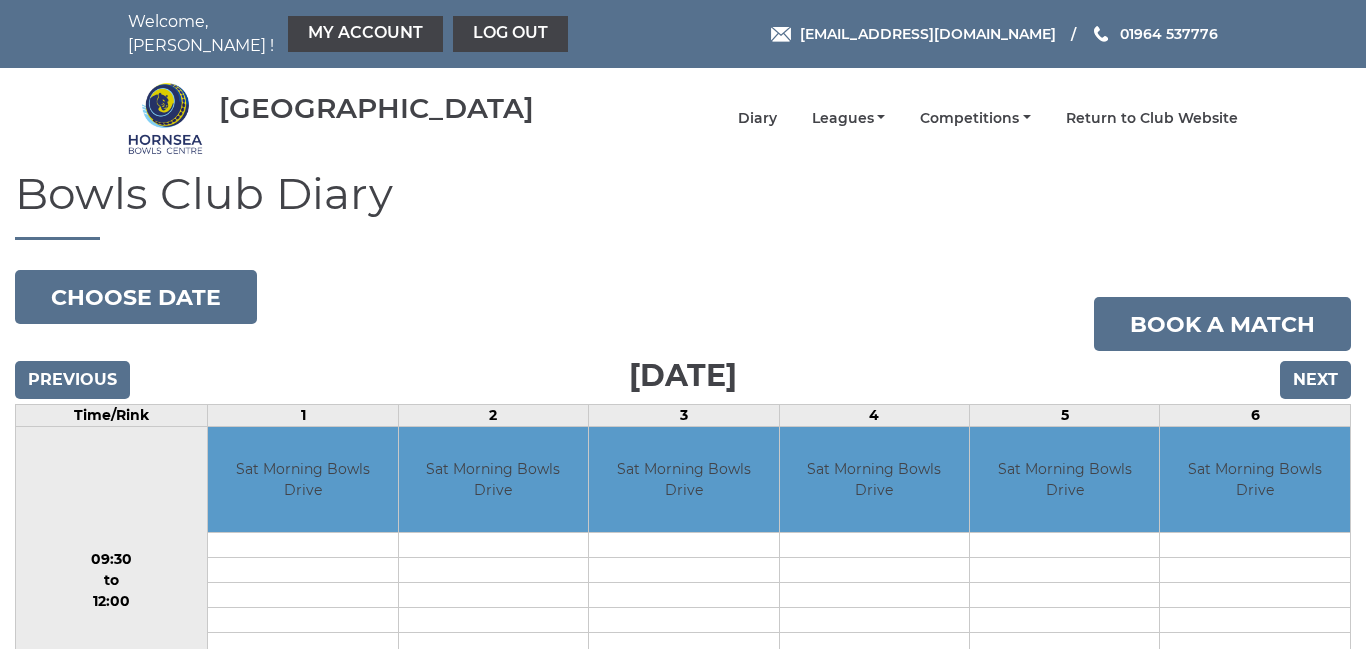 scroll, scrollTop: 0, scrollLeft: 0, axis: both 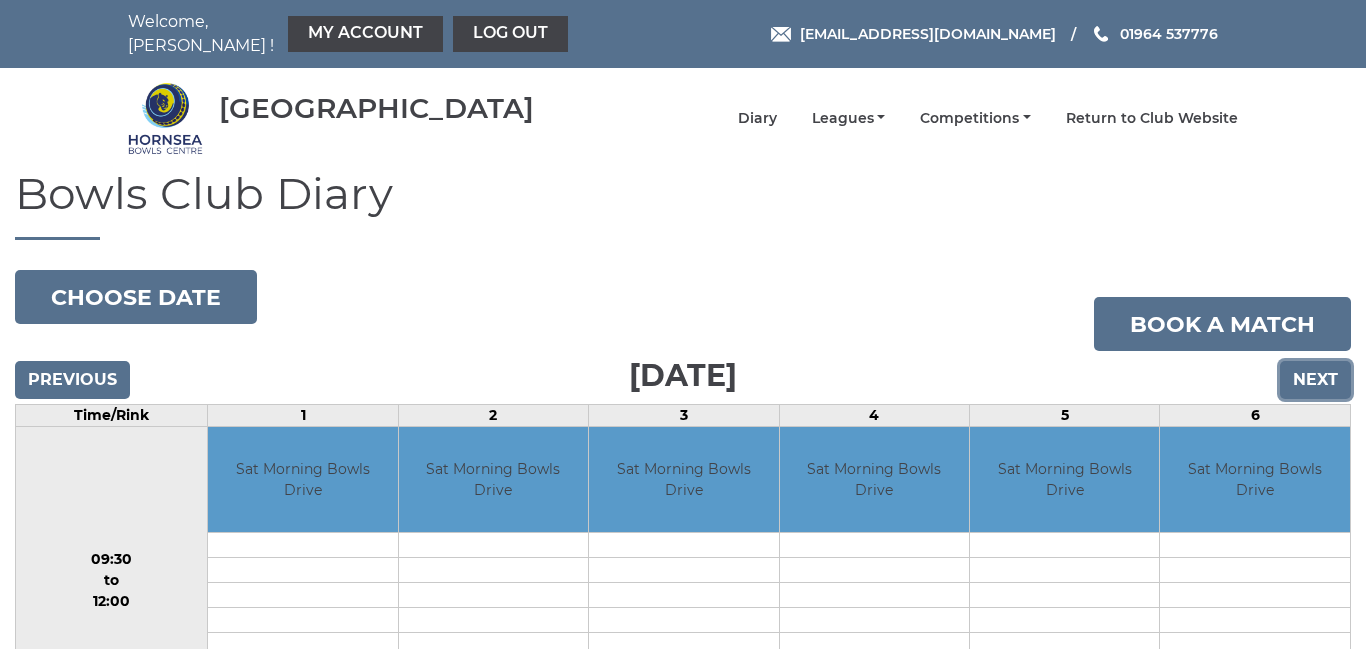 click on "Next" at bounding box center (1315, 380) 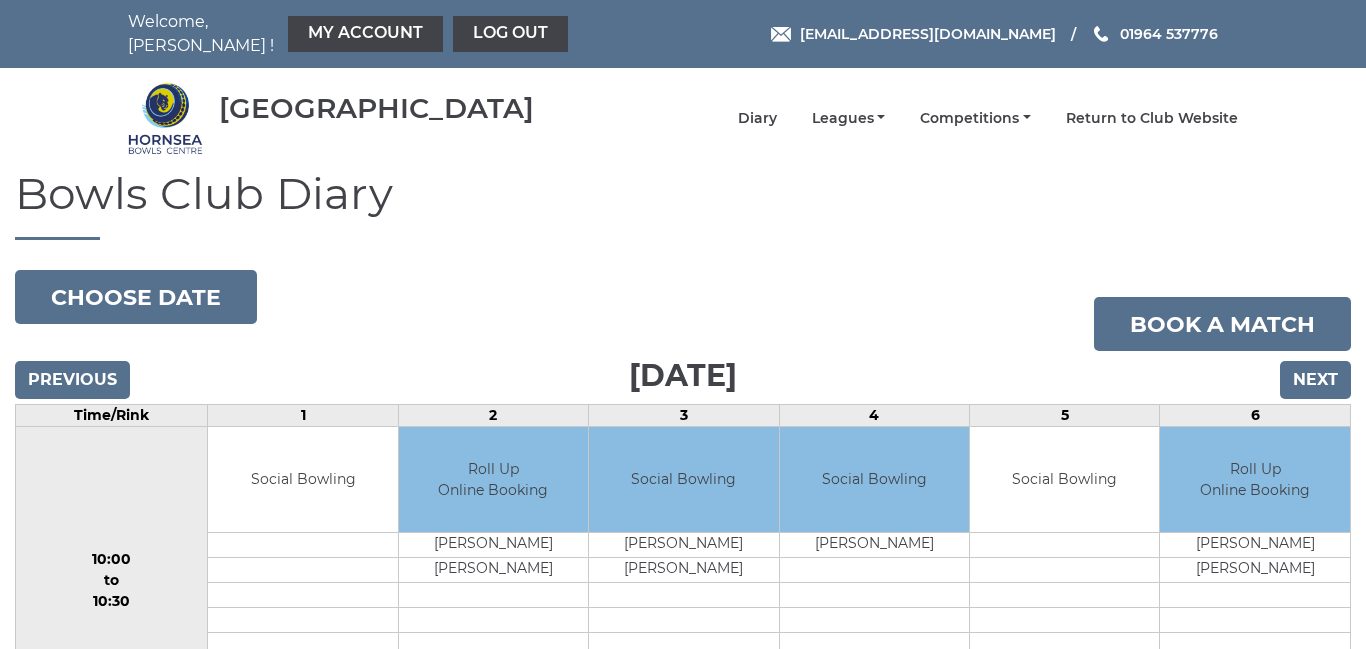 scroll, scrollTop: 0, scrollLeft: 0, axis: both 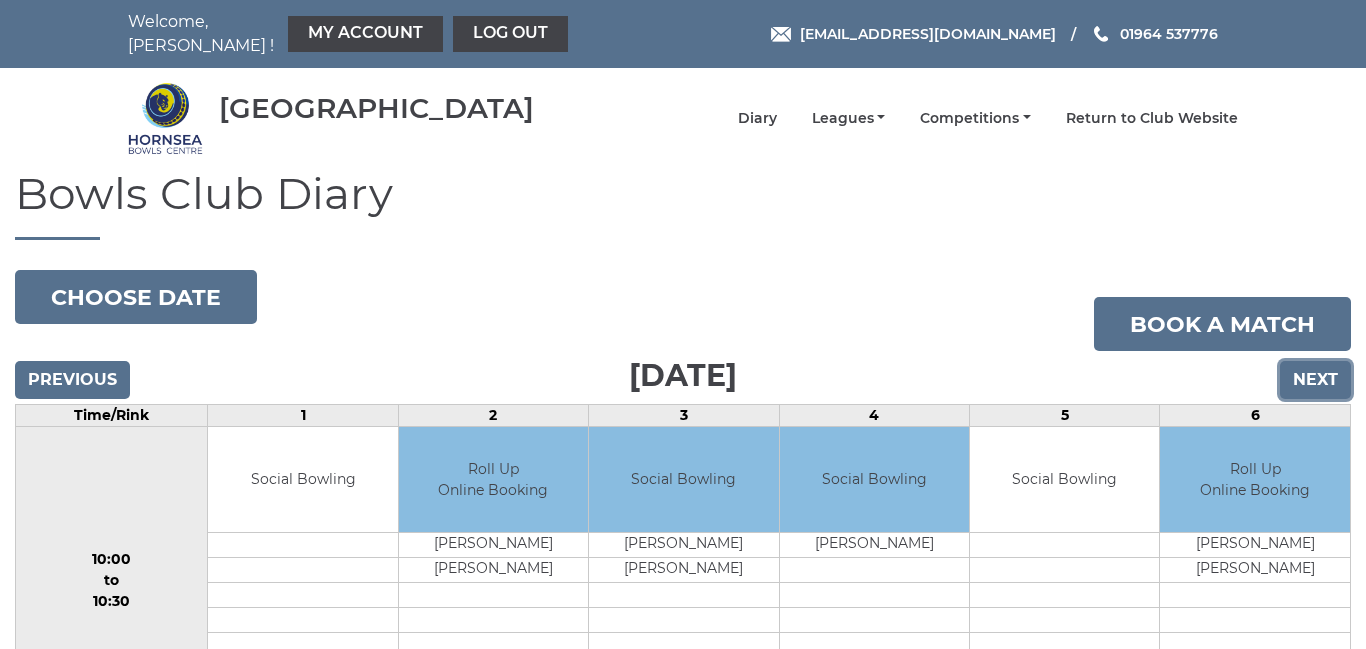 click on "Next" at bounding box center [1315, 380] 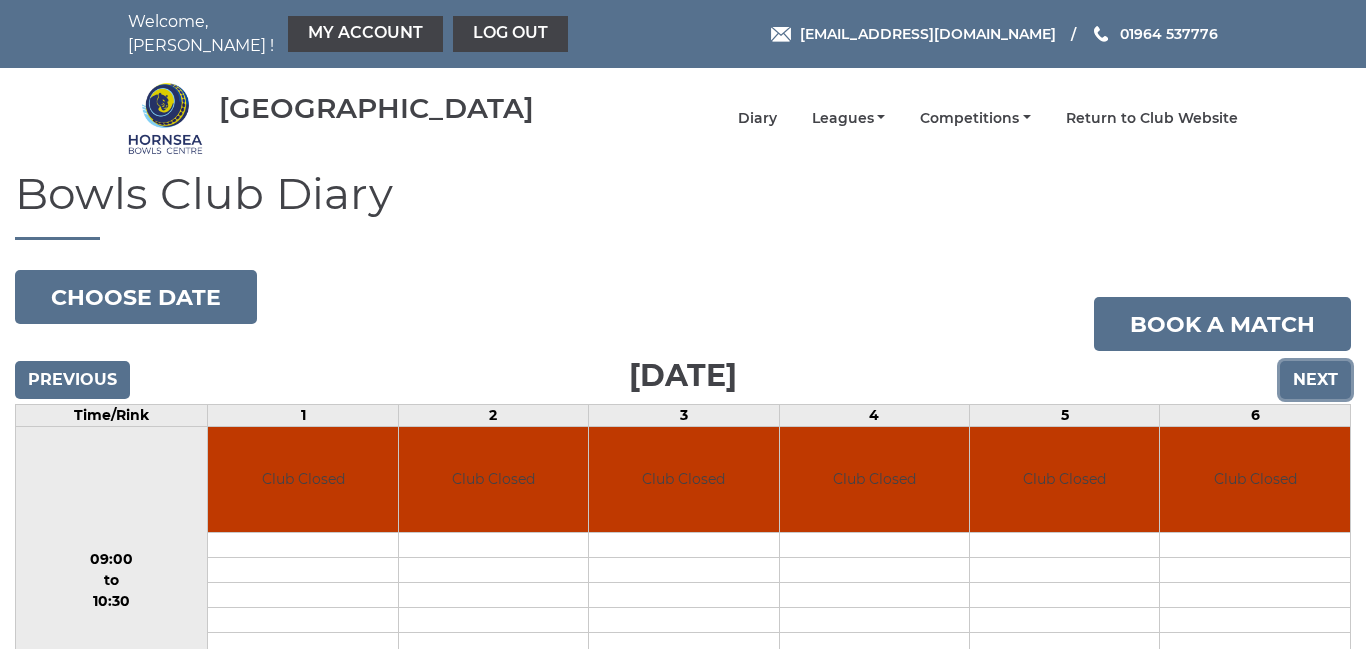 click on "Next" at bounding box center (1315, 380) 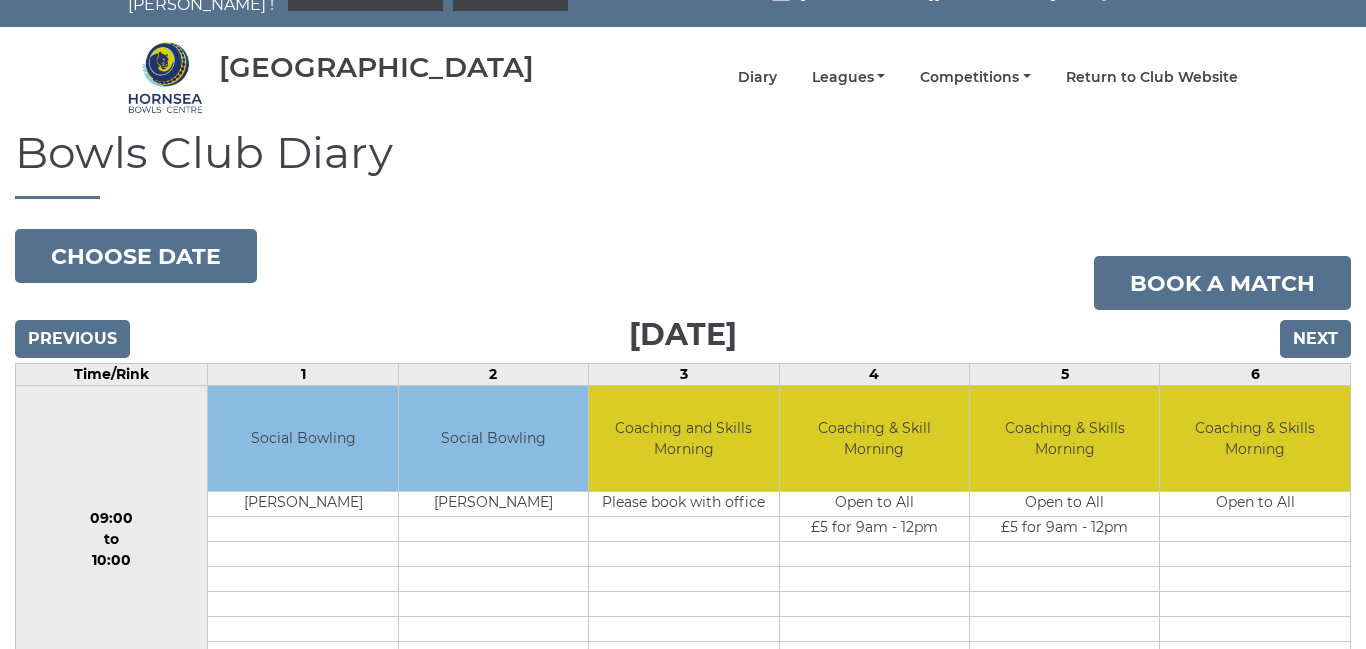 scroll, scrollTop: 0, scrollLeft: 0, axis: both 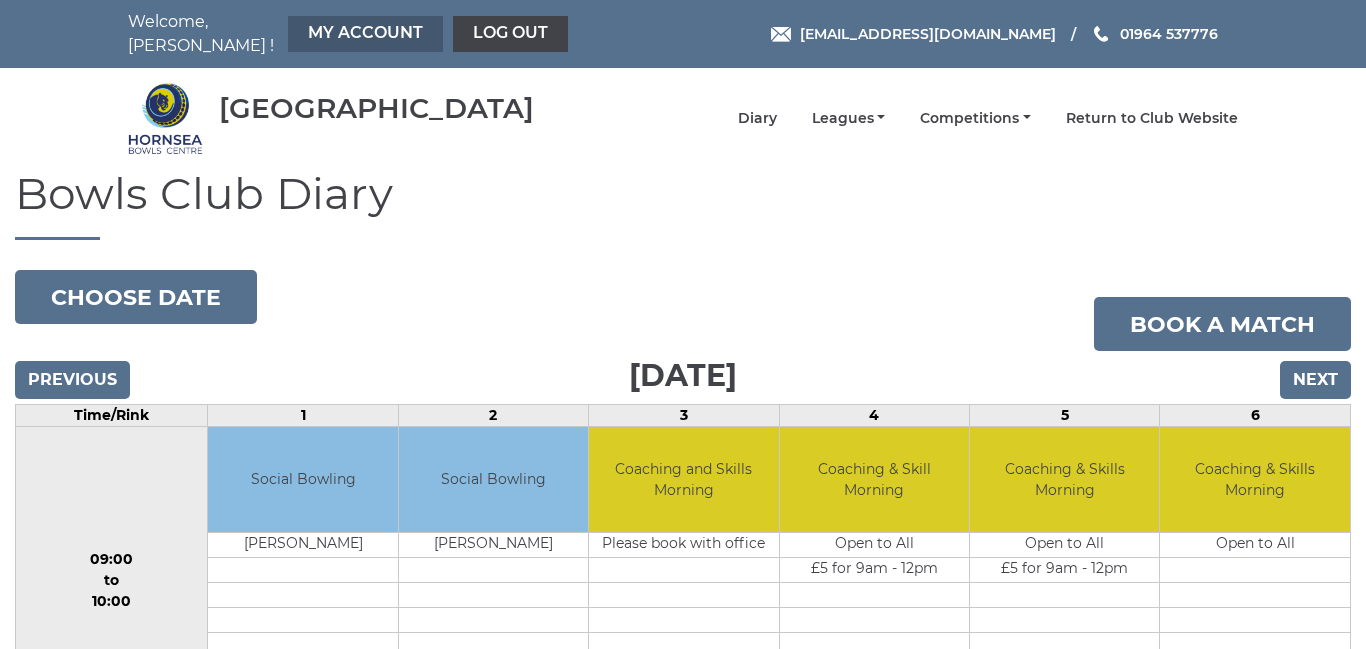 click on "My Account" at bounding box center [365, 34] 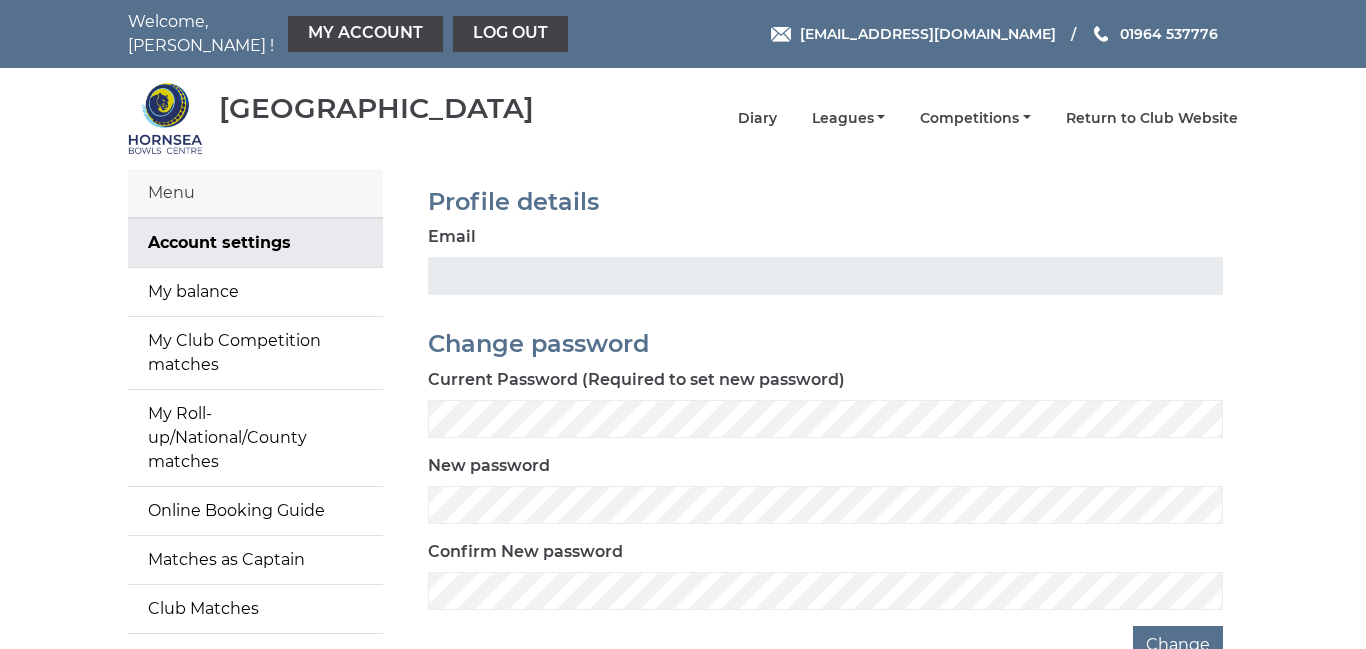 scroll, scrollTop: 0, scrollLeft: 0, axis: both 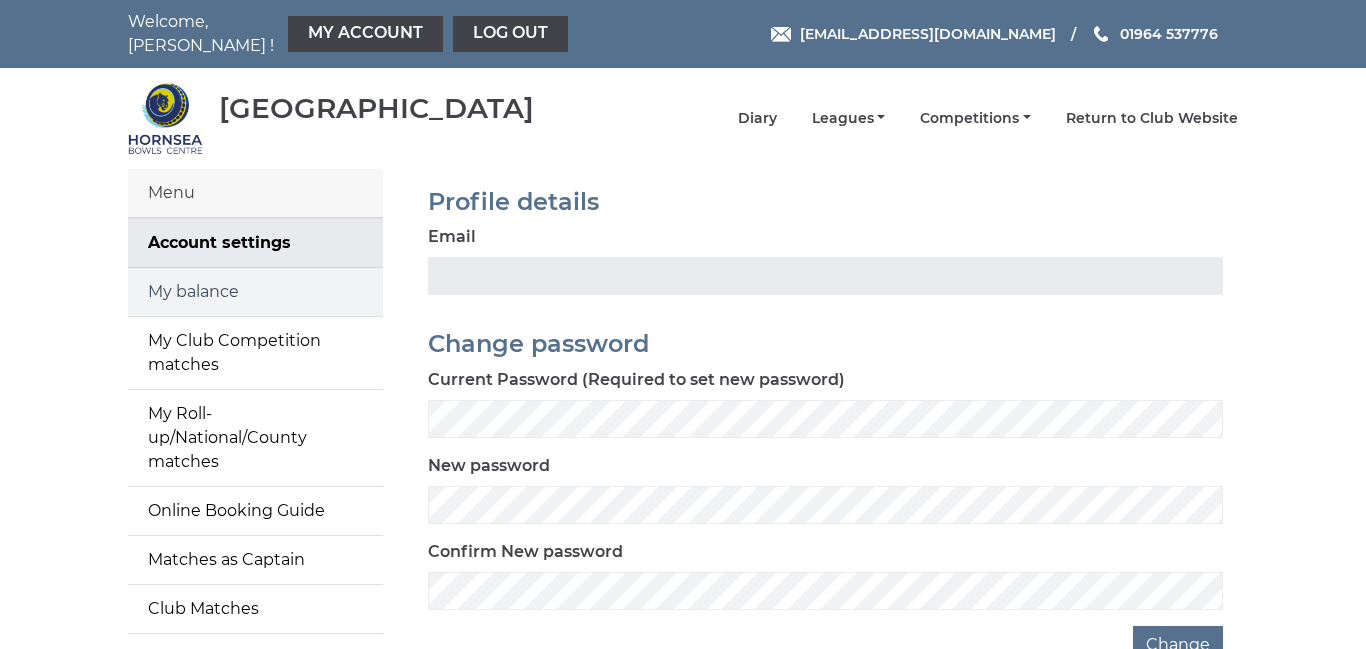 click on "My balance" at bounding box center (255, 292) 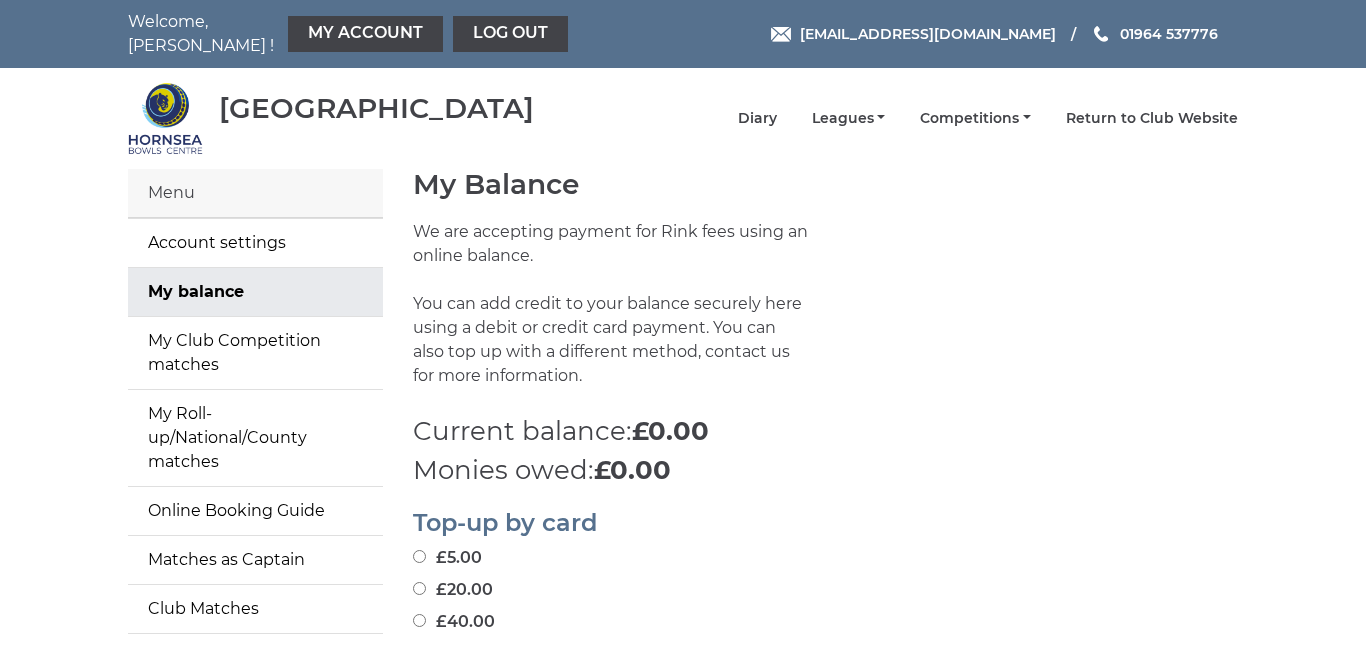 scroll, scrollTop: 0, scrollLeft: 0, axis: both 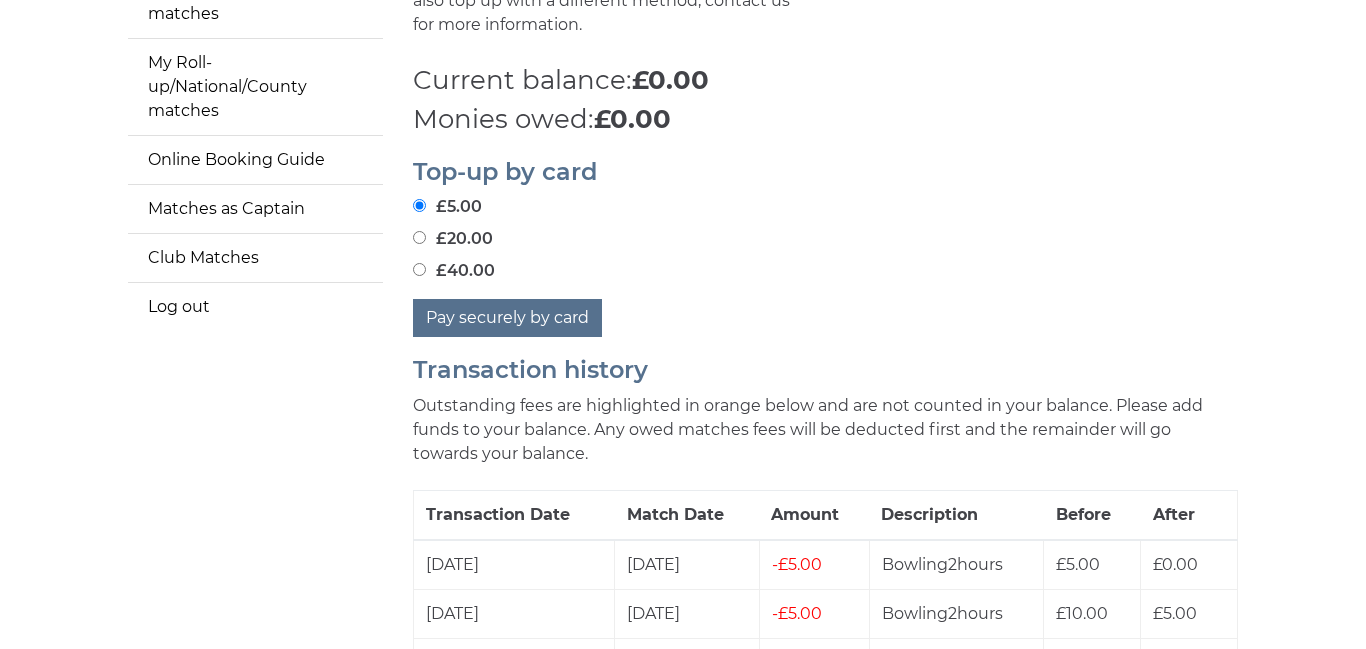 click on "£20.00" at bounding box center [419, 237] 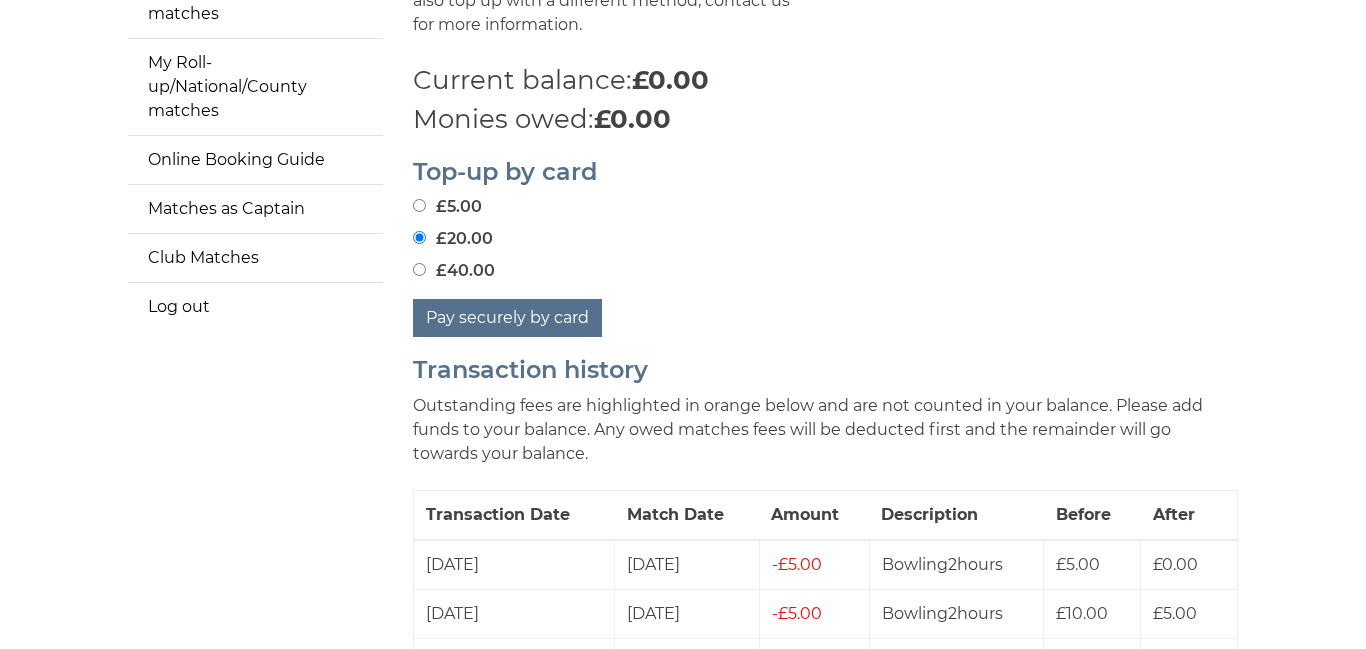 click on "£40.00" at bounding box center (419, 269) 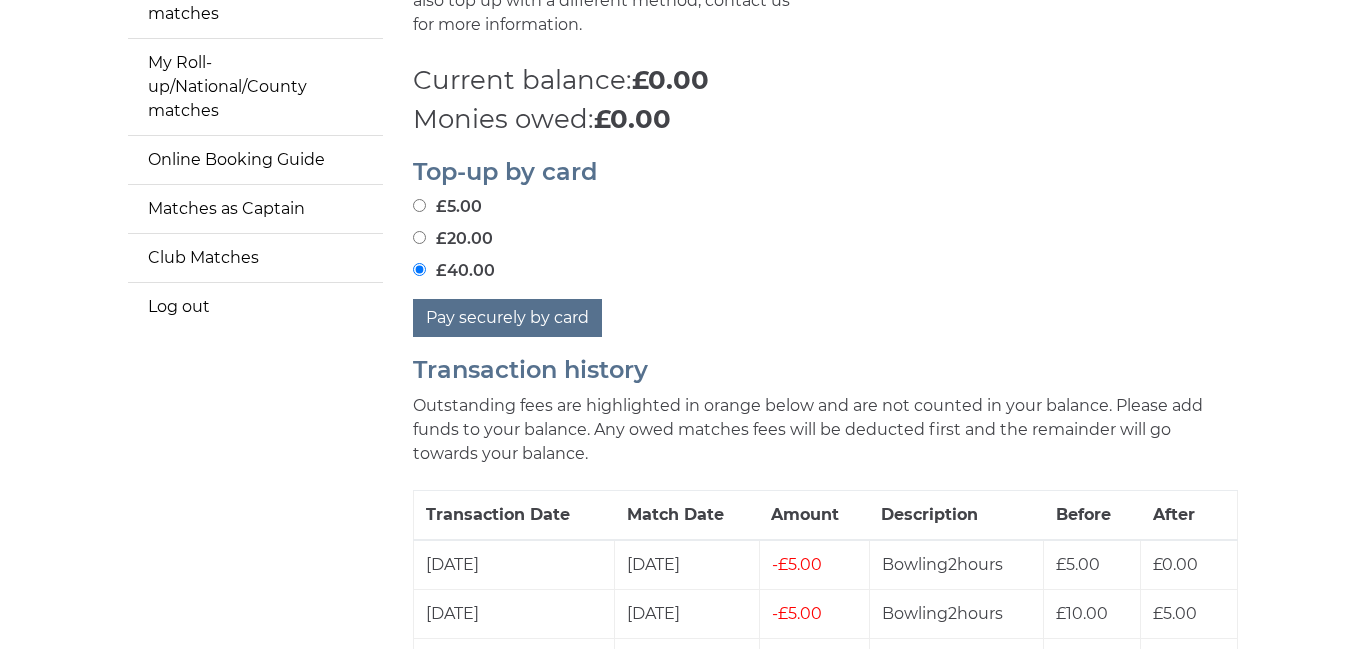 click on "£20.00" at bounding box center [419, 237] 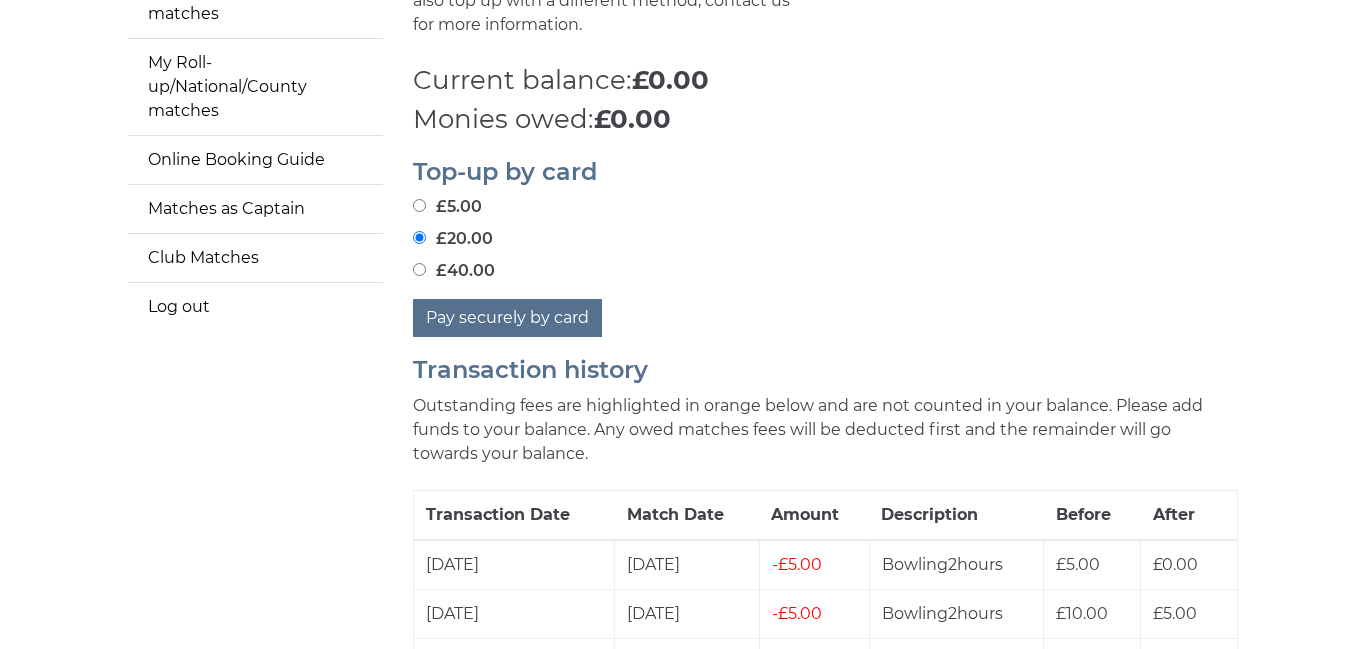 click on "£5.00" at bounding box center (419, 205) 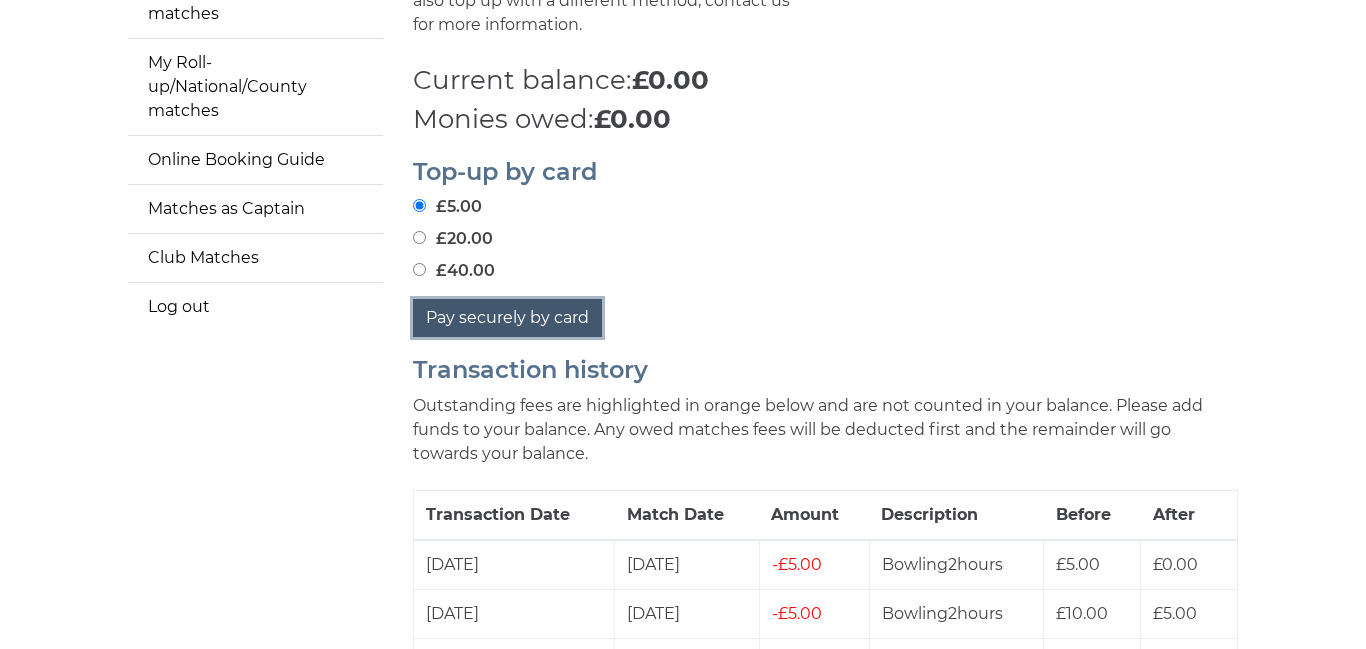 click on "Pay securely by card" at bounding box center (507, 318) 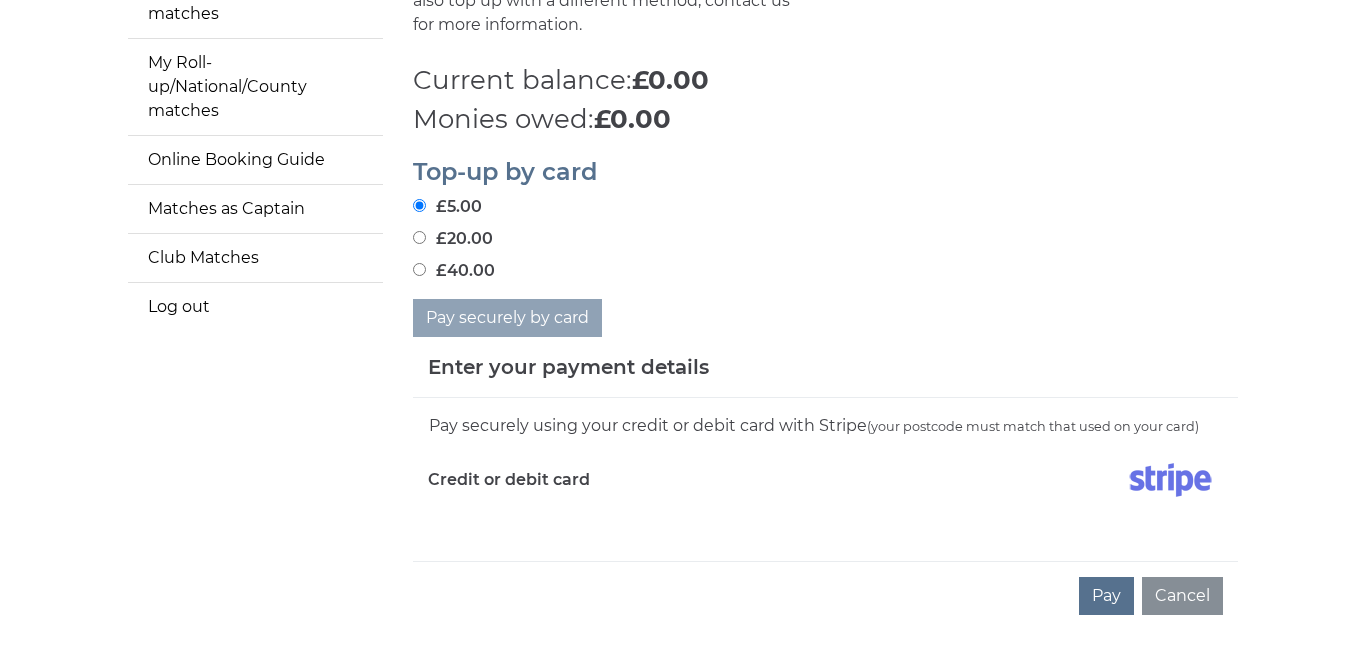 click on "Pay securely using your credit or debit card with Stripe  (your postcode must match that used on your card)
Credit or debit card" at bounding box center (825, 479) 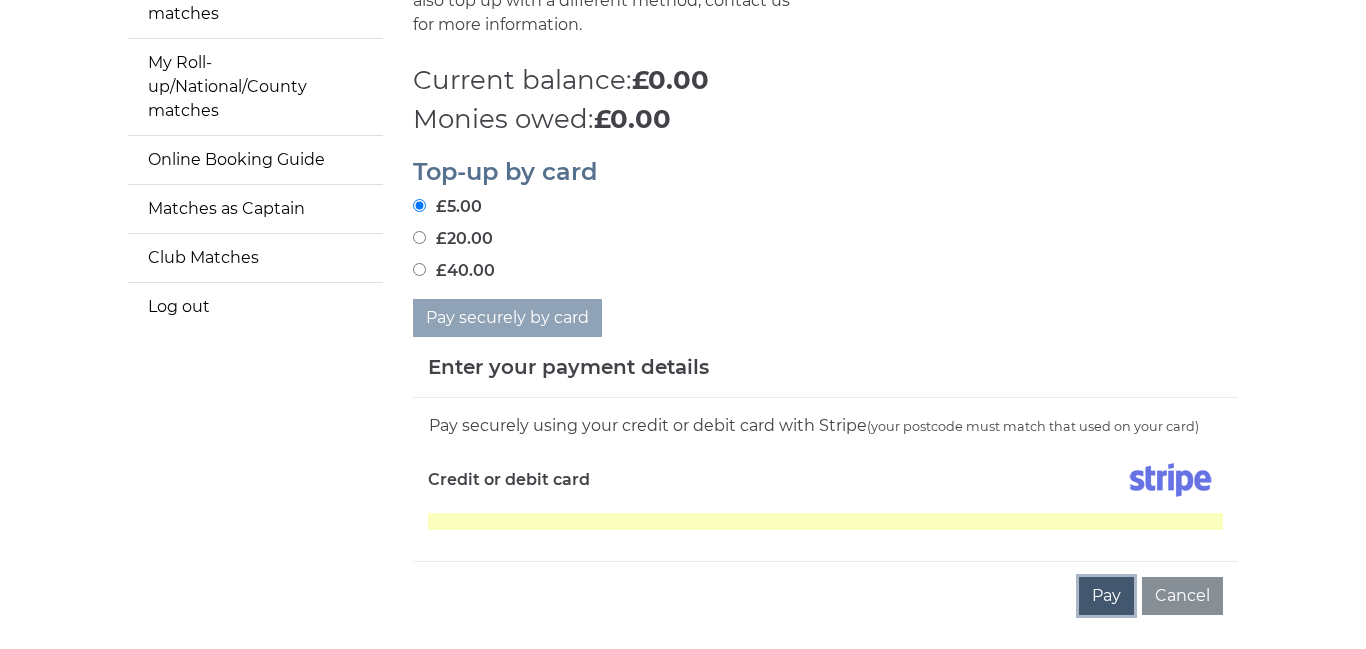 click on "Pay" at bounding box center (1106, 596) 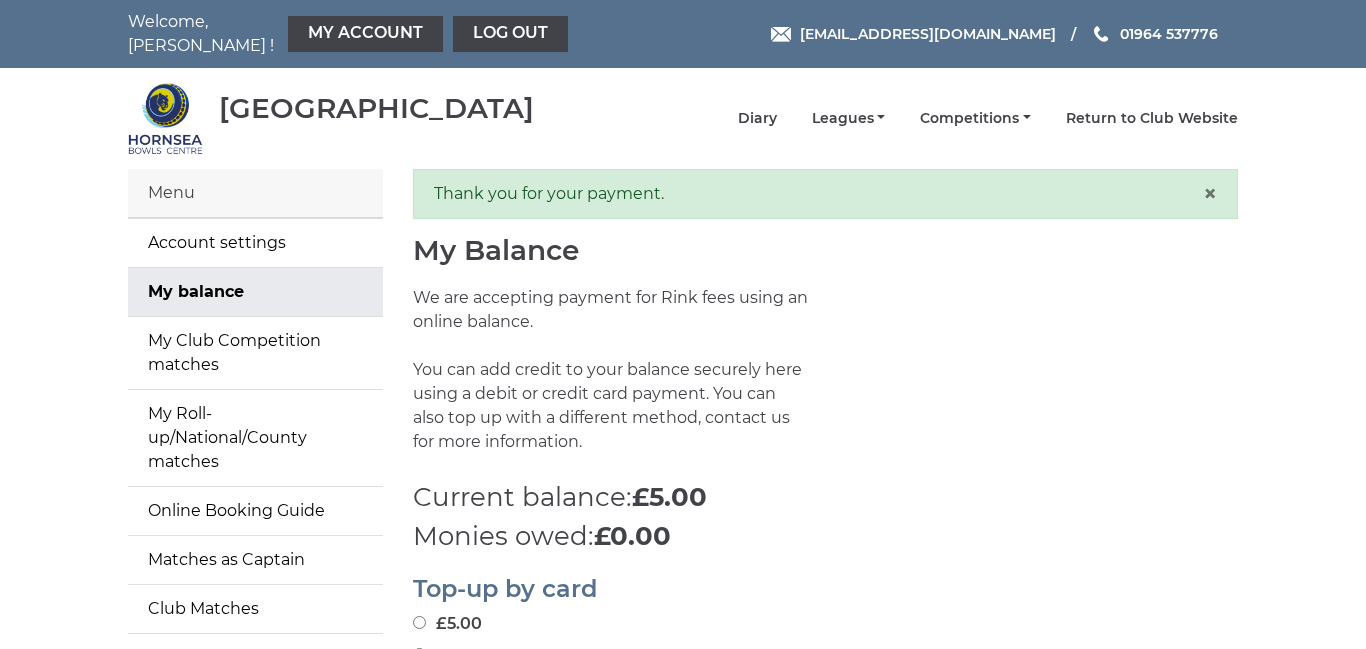 scroll, scrollTop: 0, scrollLeft: 0, axis: both 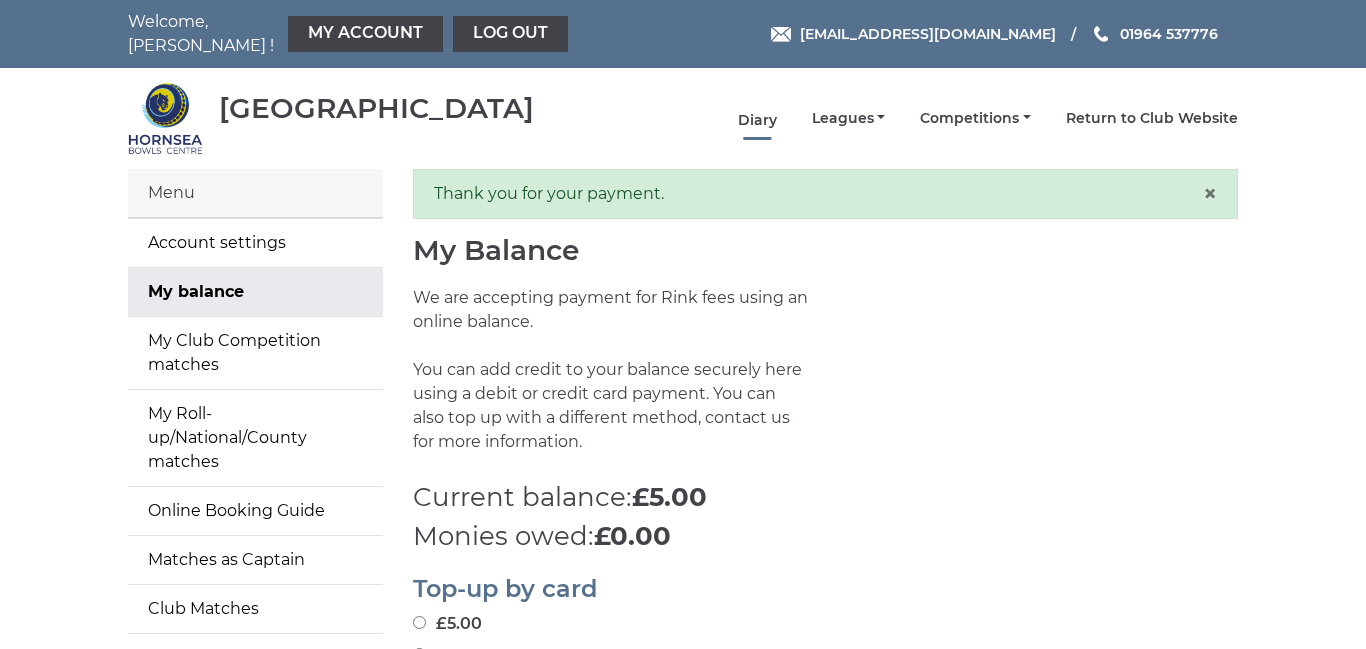 click on "Diary" at bounding box center [757, 120] 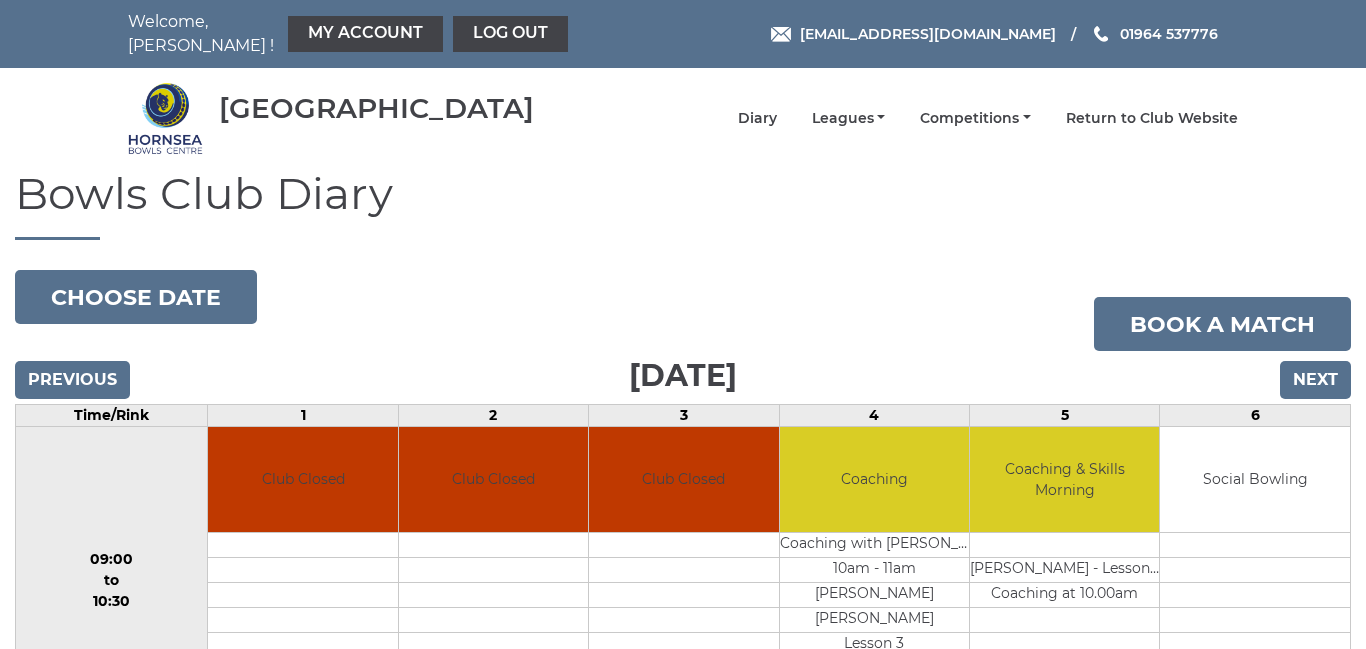 scroll, scrollTop: 0, scrollLeft: 0, axis: both 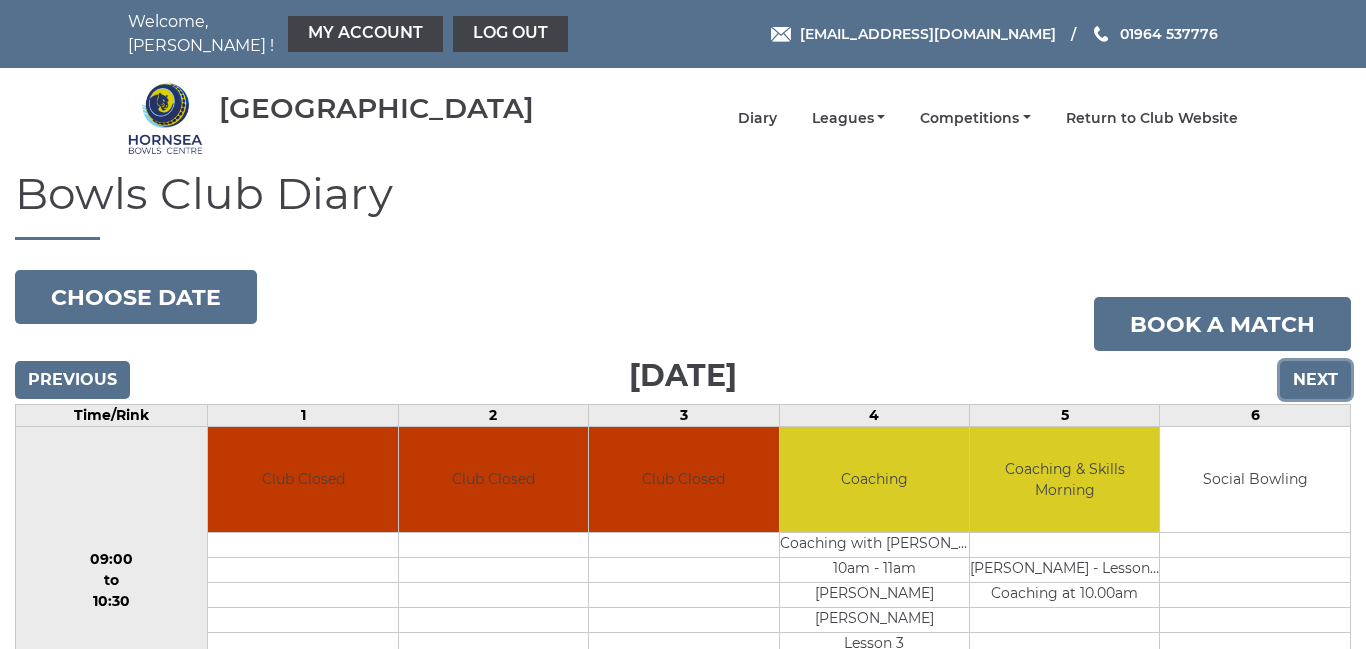 click on "Next" at bounding box center [1315, 380] 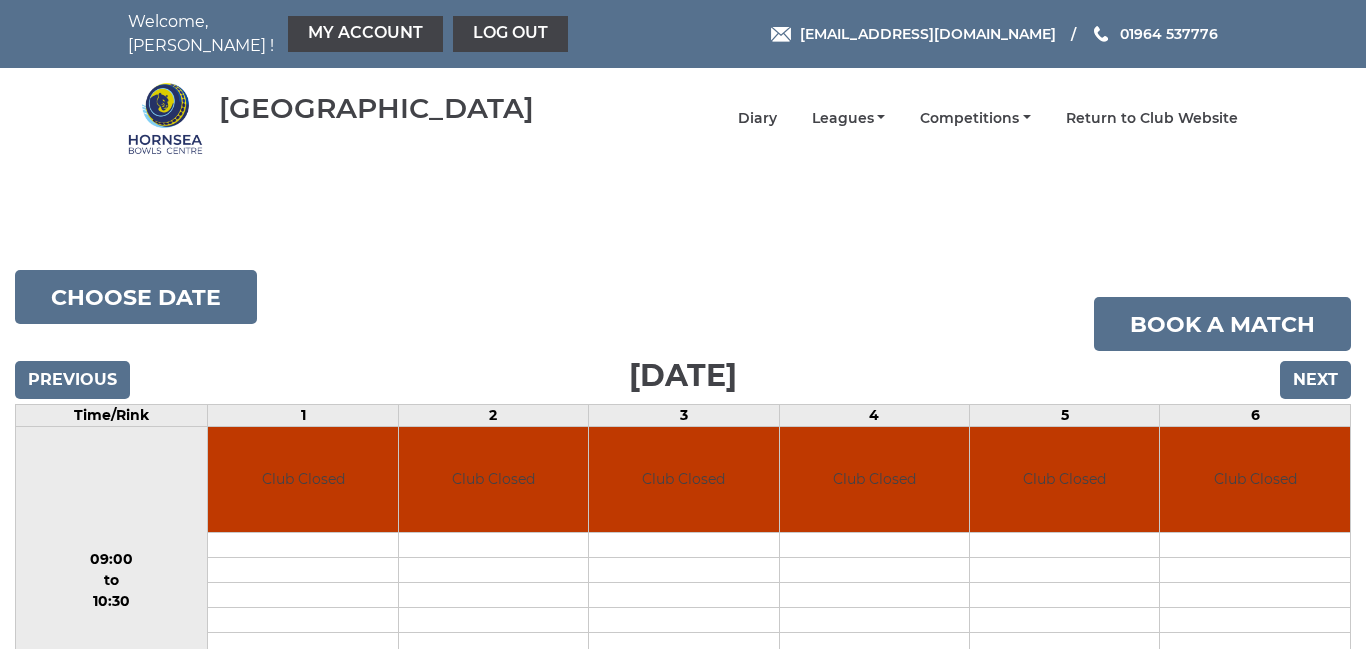 scroll, scrollTop: 0, scrollLeft: 0, axis: both 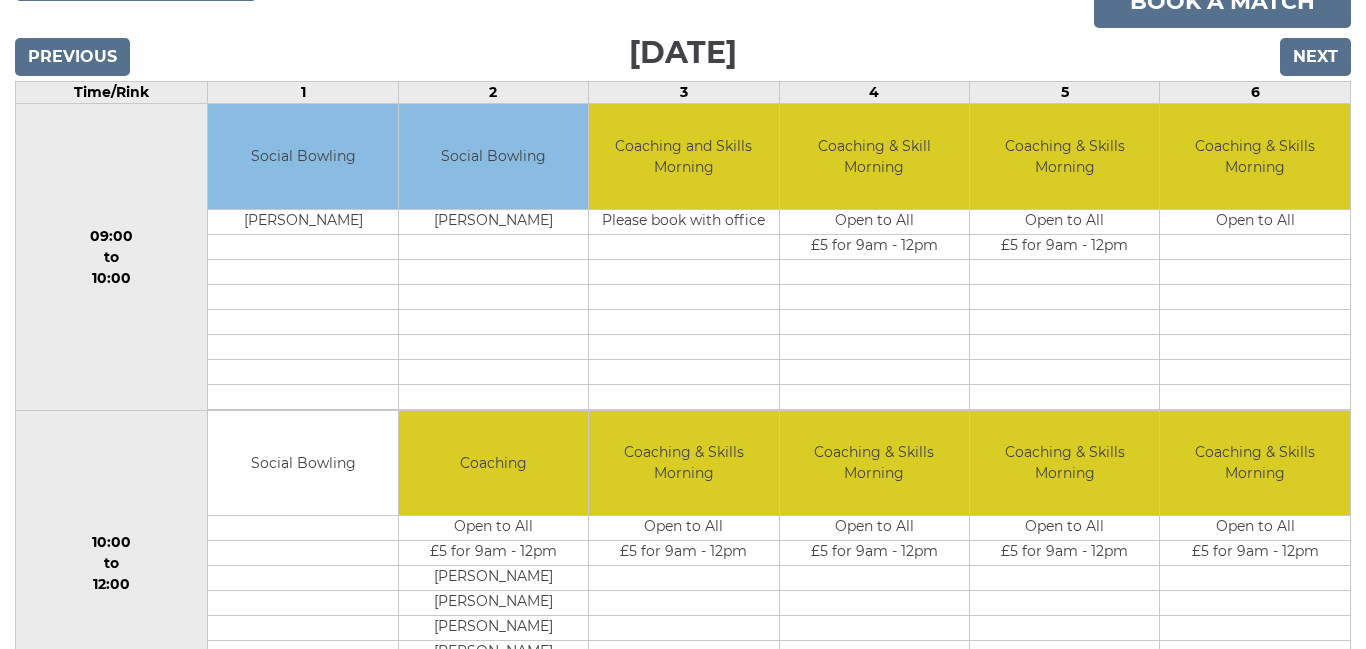 click on "Social Bowling" at bounding box center [302, 463] 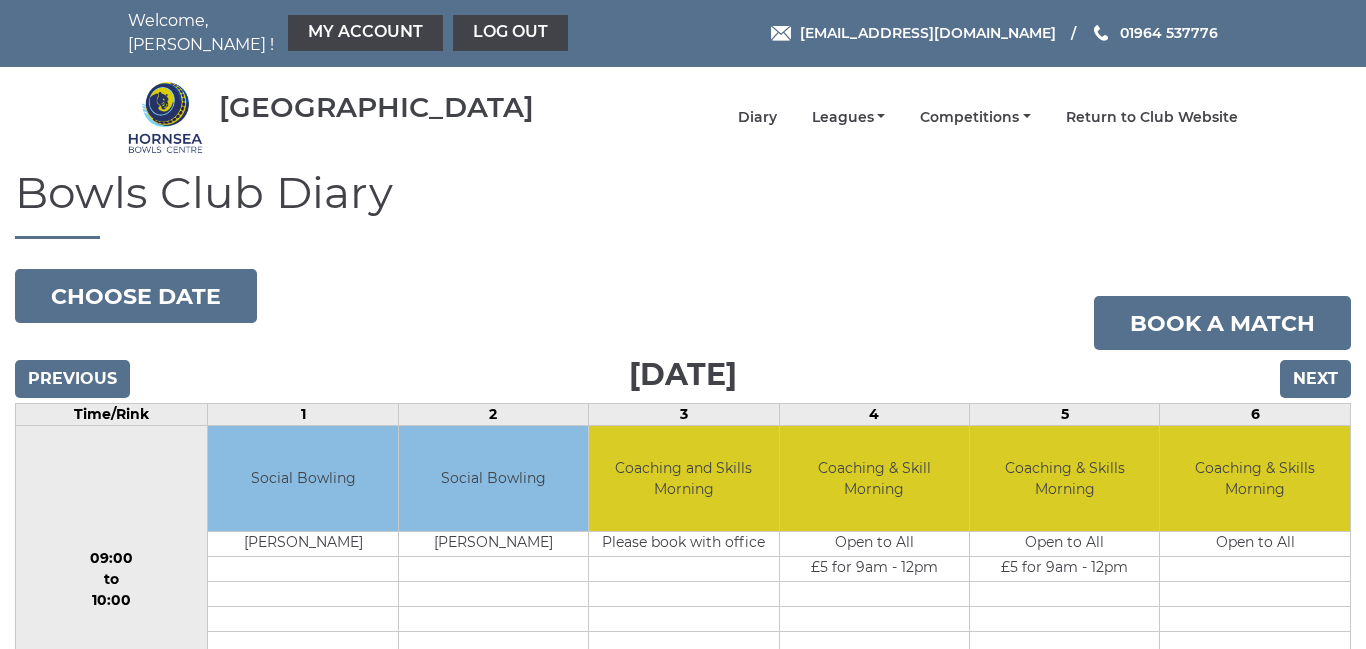 scroll, scrollTop: 0, scrollLeft: 0, axis: both 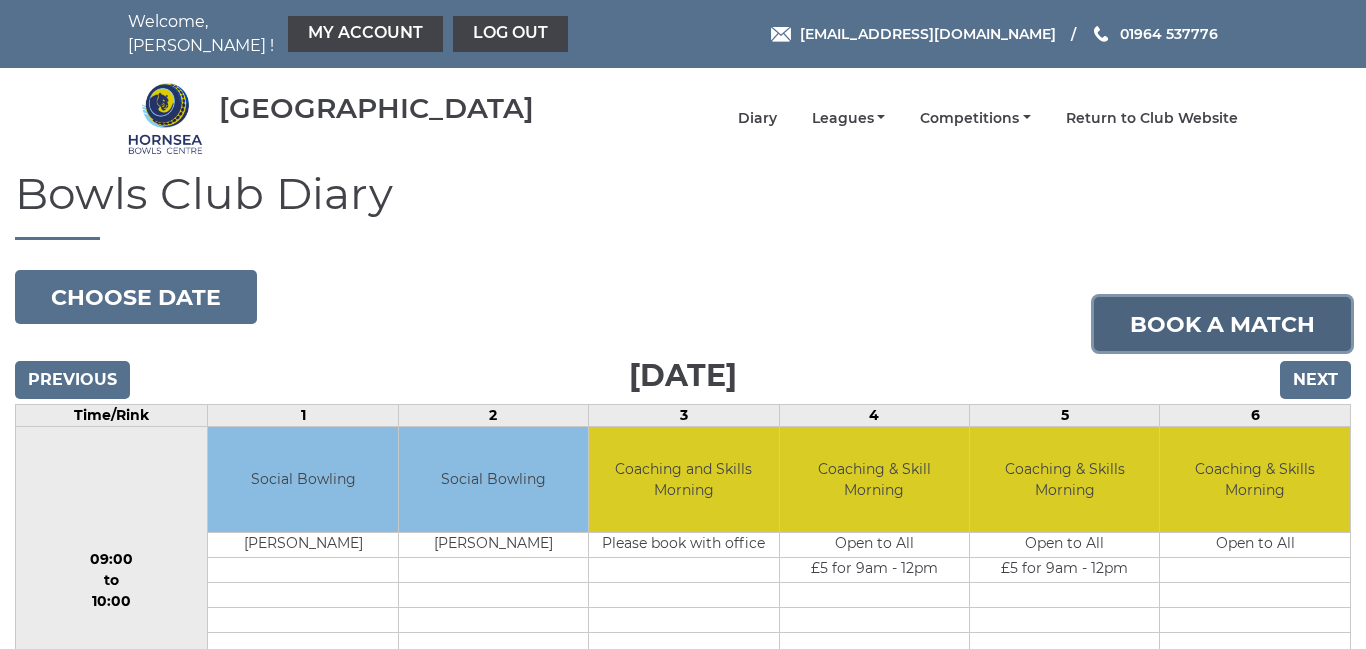 click on "Book a match" at bounding box center (1222, 324) 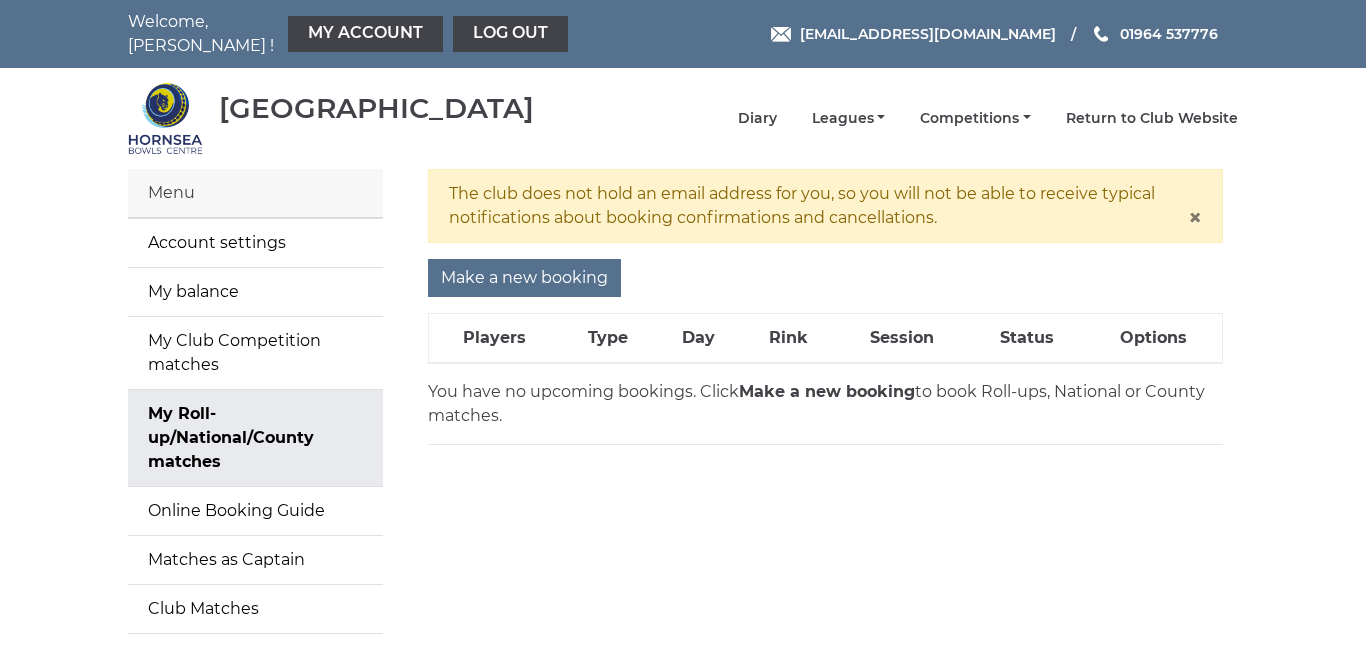 scroll, scrollTop: 0, scrollLeft: 0, axis: both 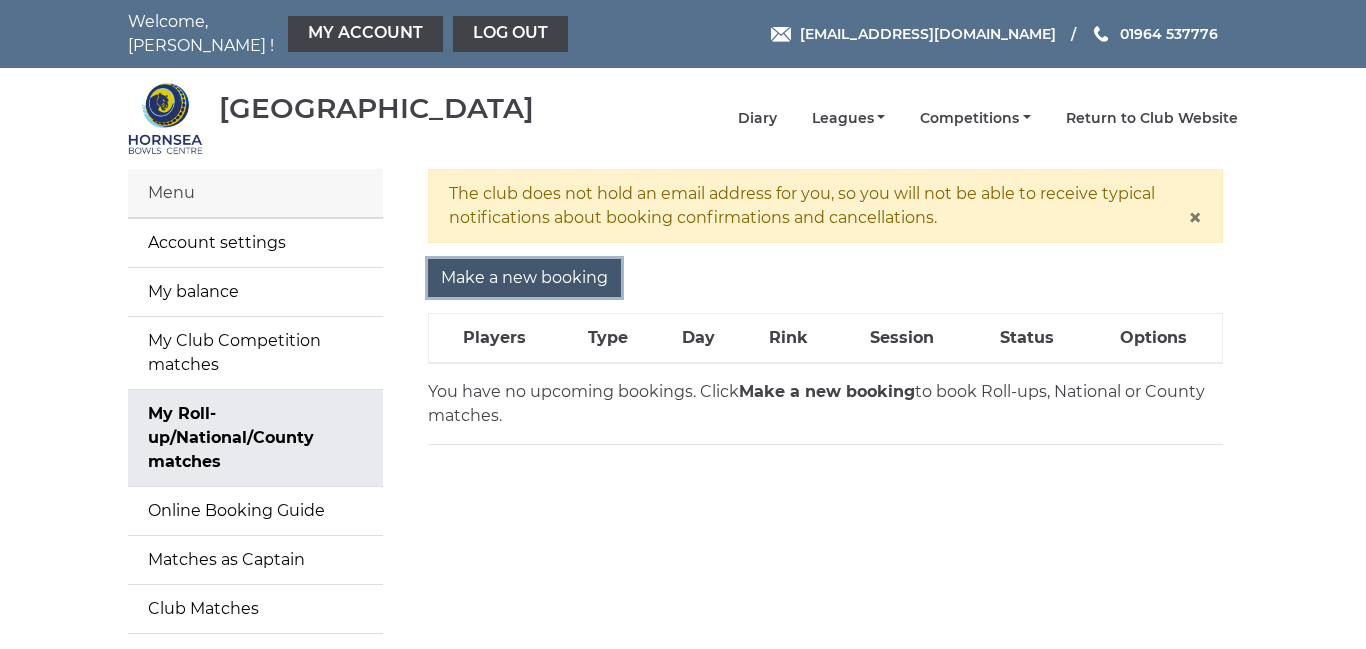 click on "Make a new booking" at bounding box center (524, 278) 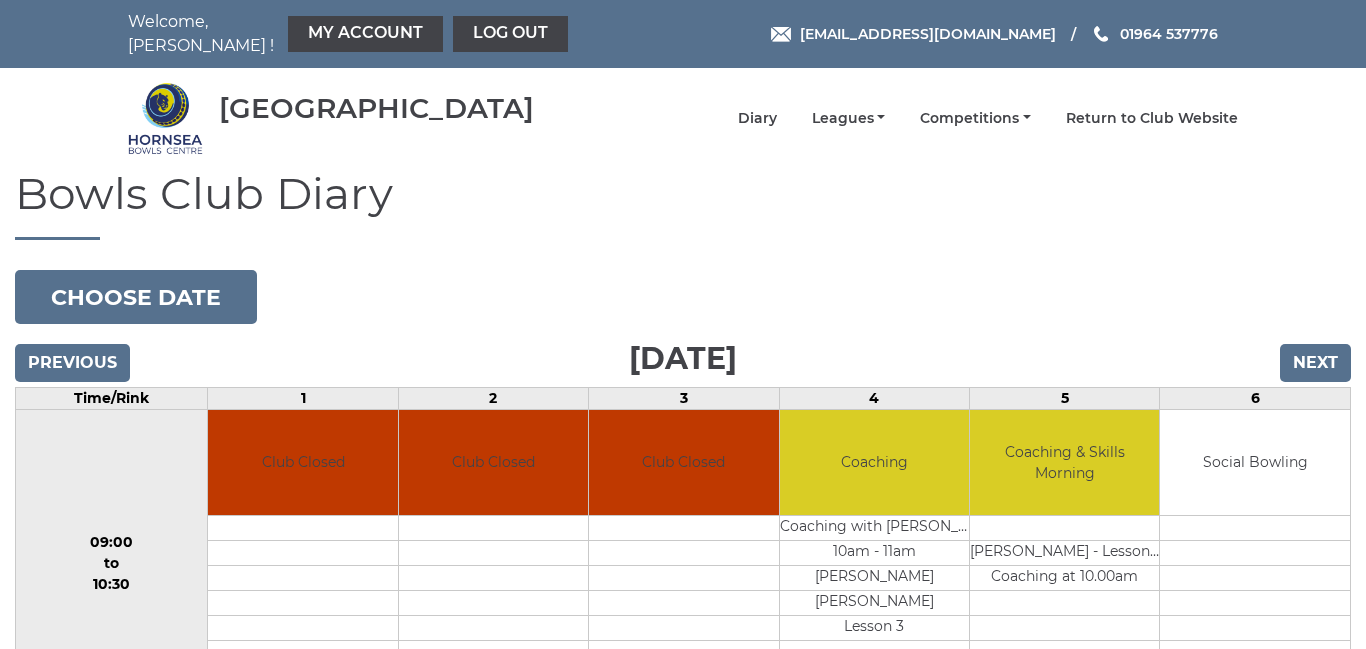 scroll, scrollTop: 0, scrollLeft: 0, axis: both 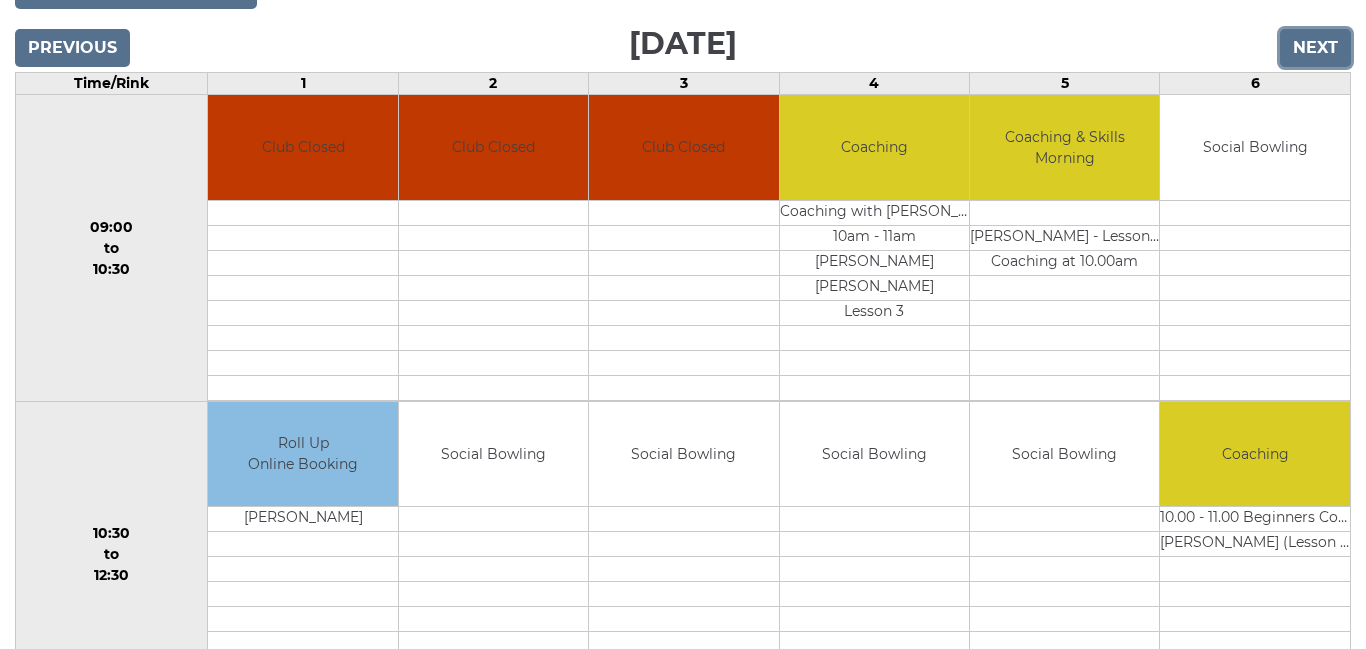 click on "Next" at bounding box center (1315, 48) 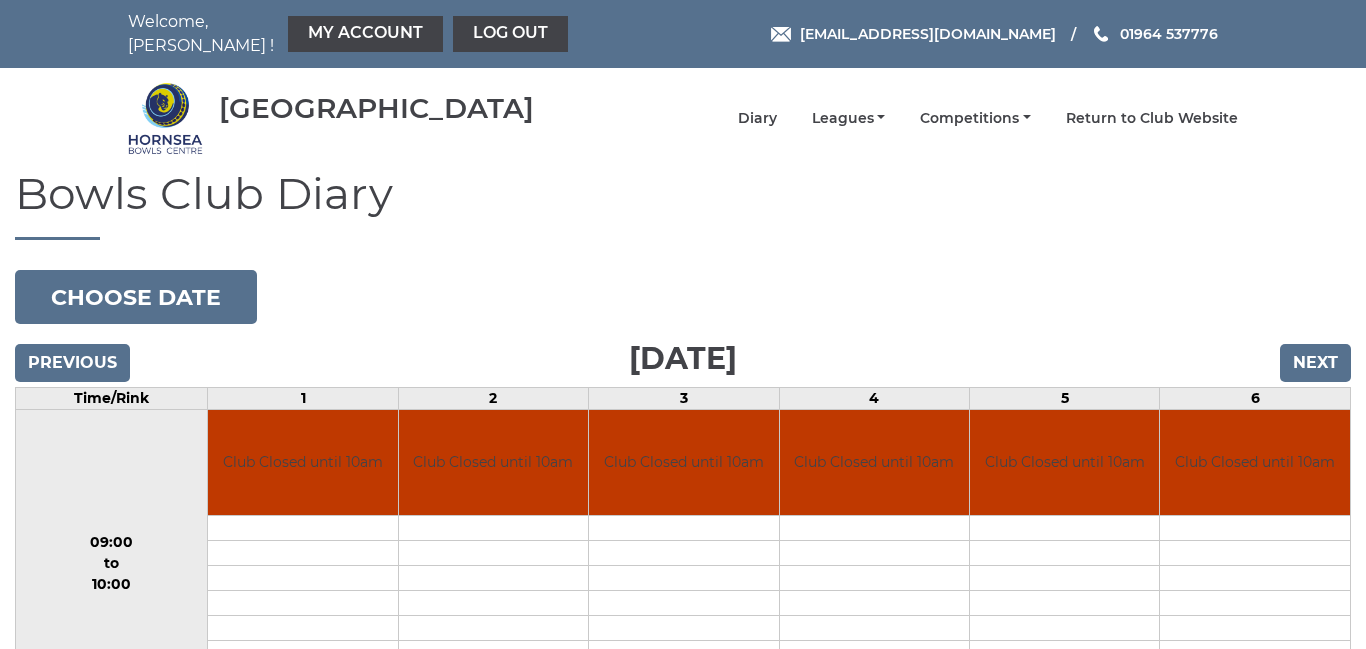 scroll, scrollTop: 0, scrollLeft: 0, axis: both 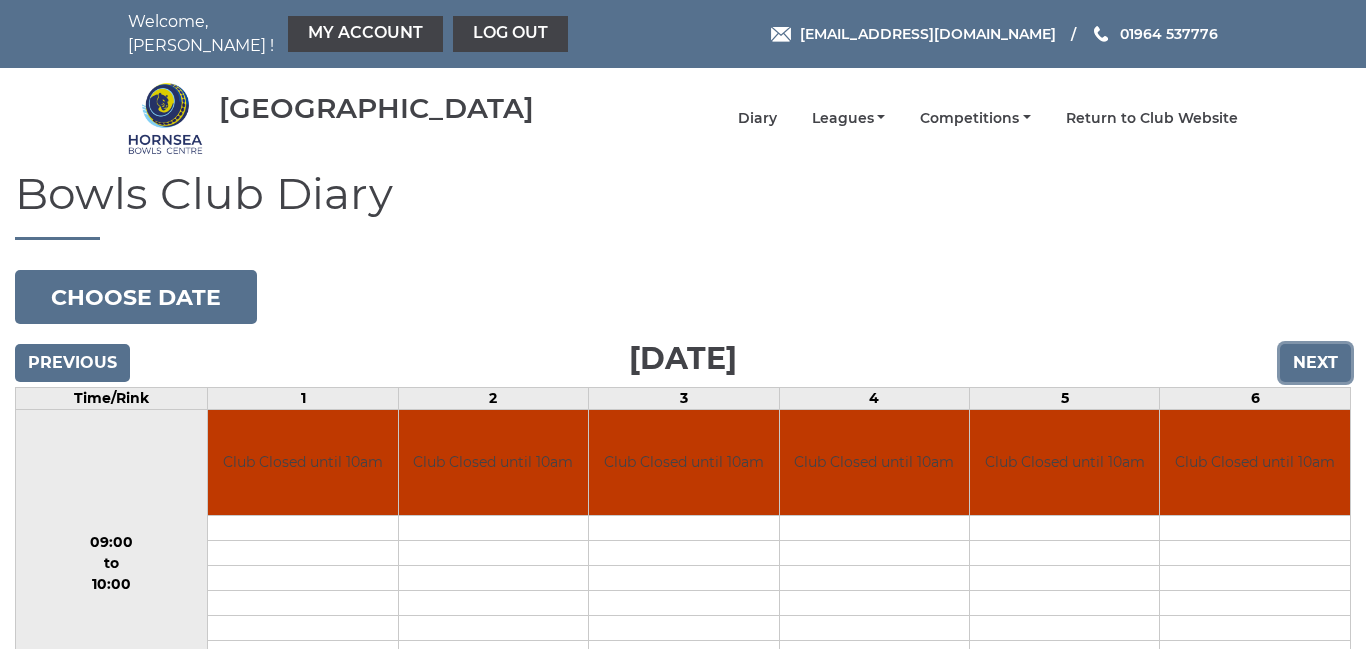 click on "Next" at bounding box center (1315, 363) 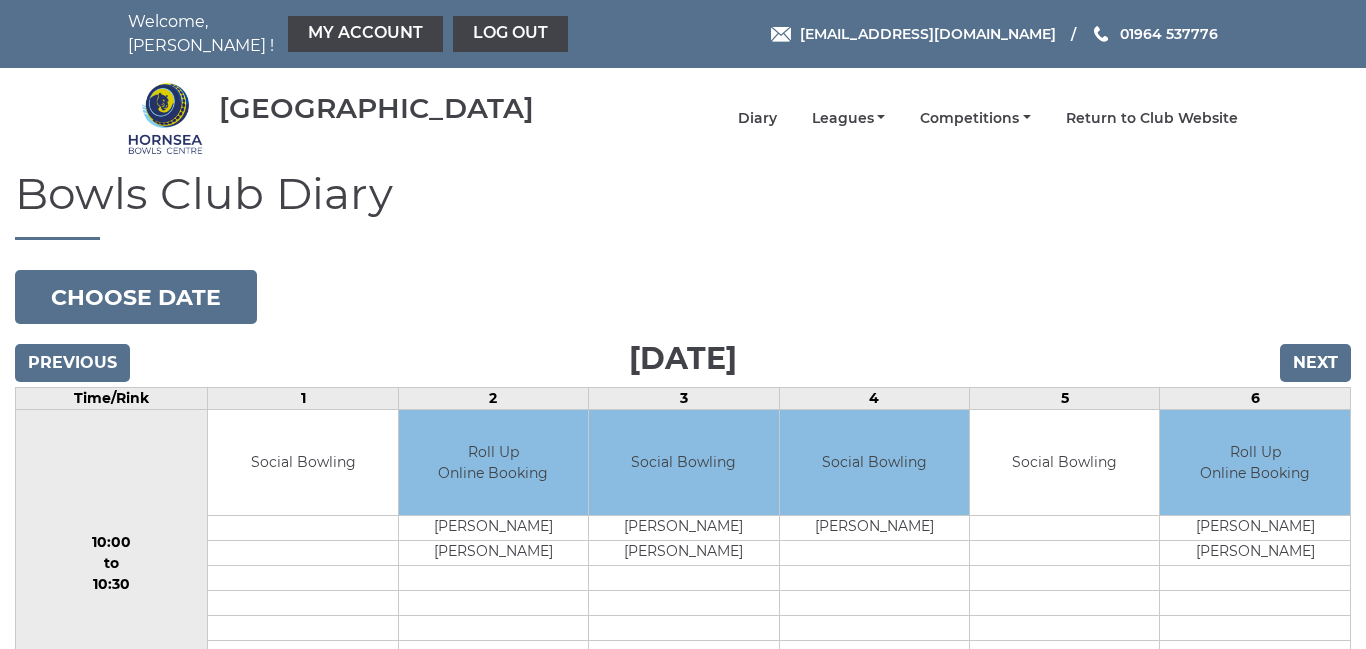 click on "Next" at bounding box center (1315, 363) 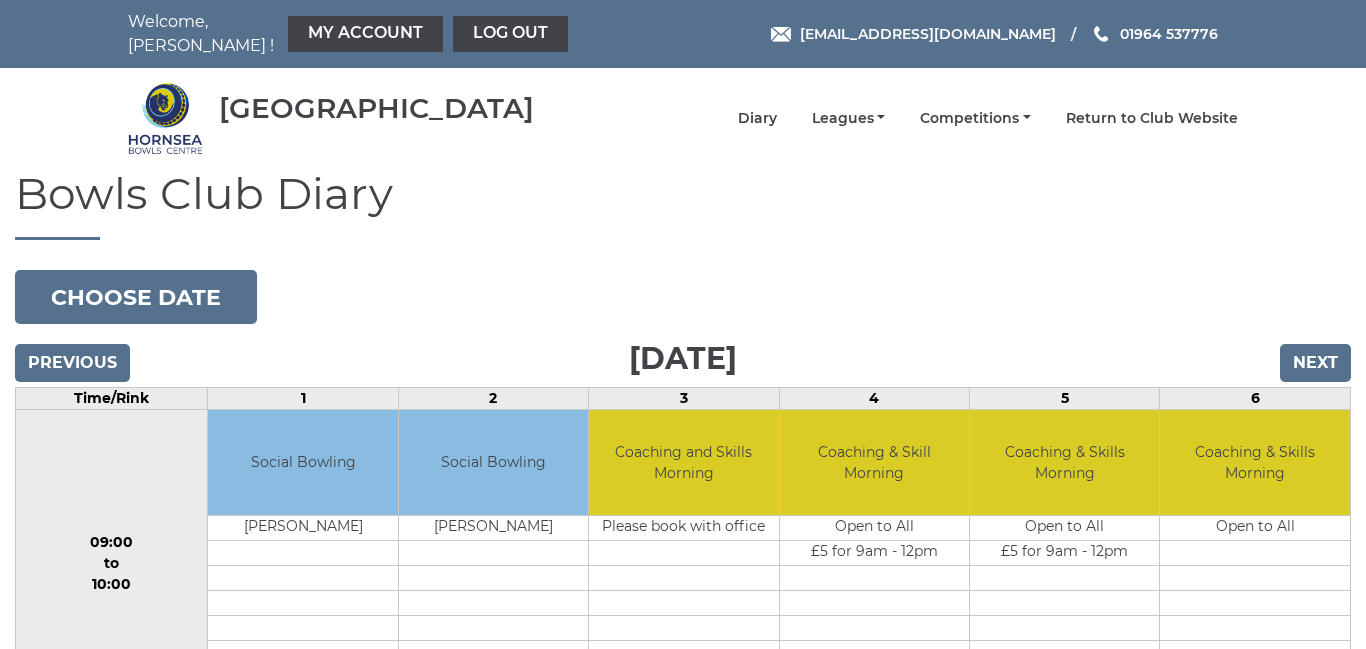 scroll, scrollTop: 0, scrollLeft: 0, axis: both 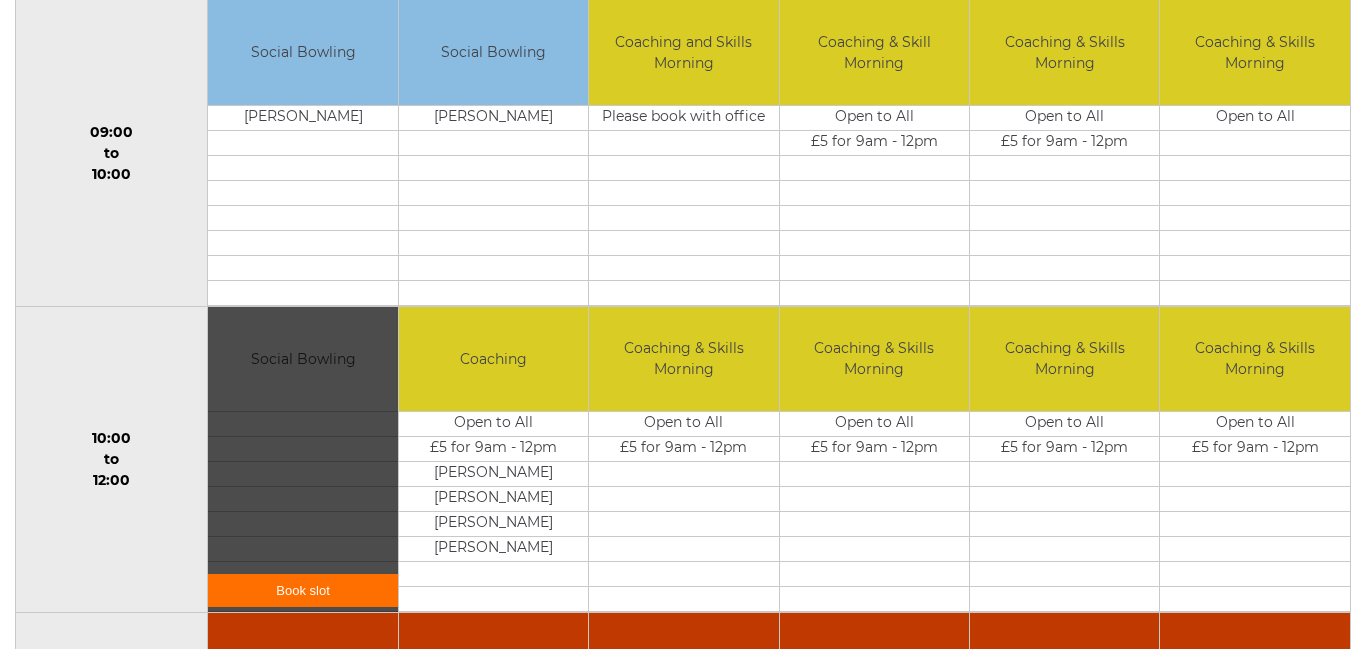 click on "Book slot" at bounding box center [302, 590] 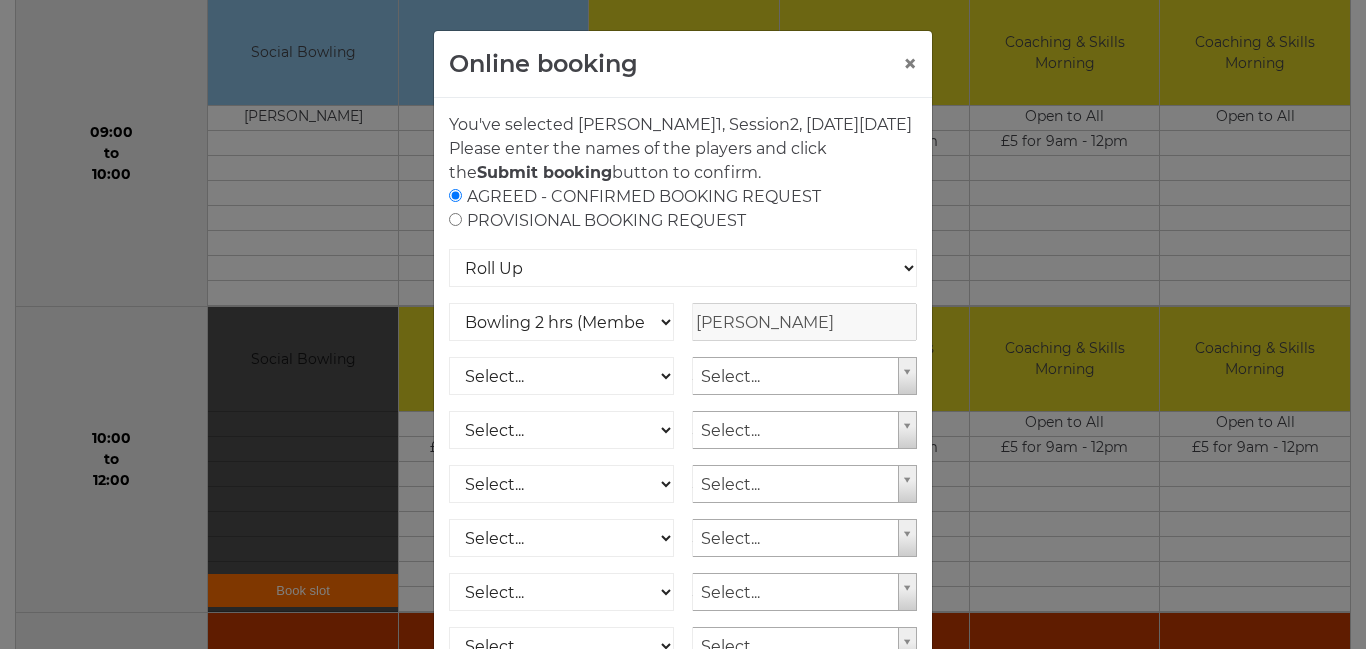 click on "Alan  Holgate" at bounding box center (804, 322) 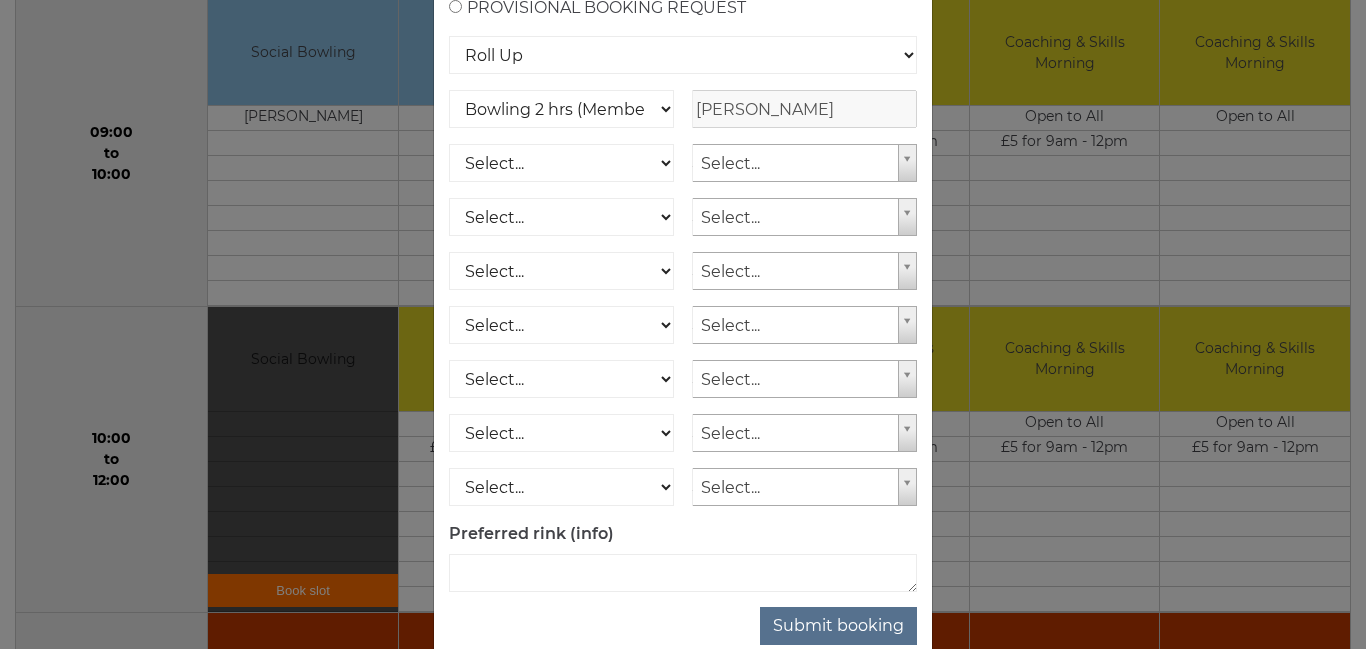 scroll, scrollTop: 279, scrollLeft: 0, axis: vertical 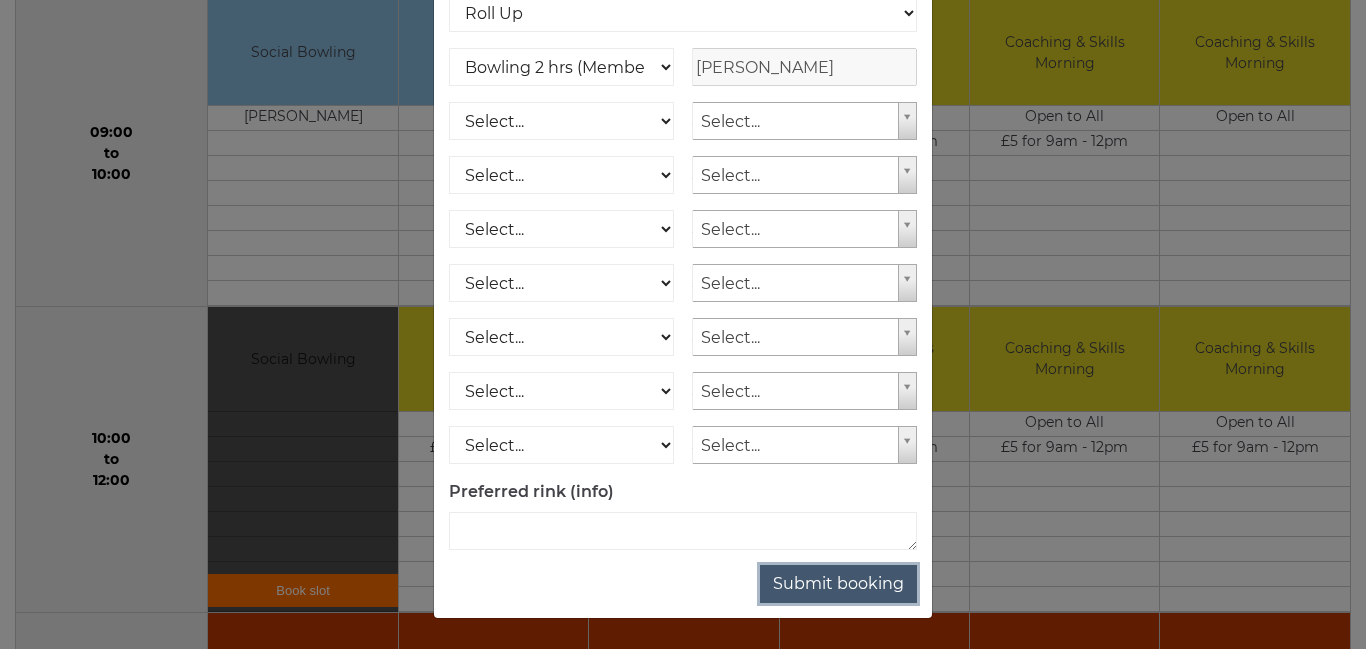 click on "Submit booking" at bounding box center [838, 584] 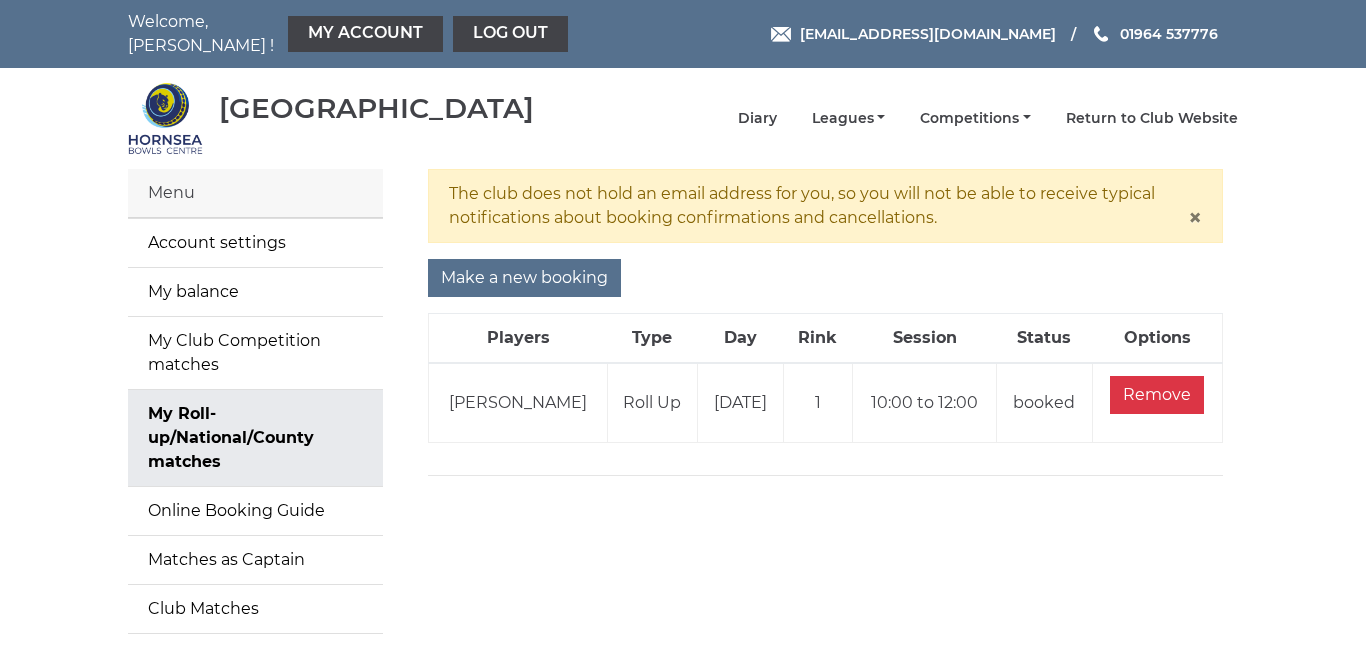 scroll, scrollTop: 0, scrollLeft: 0, axis: both 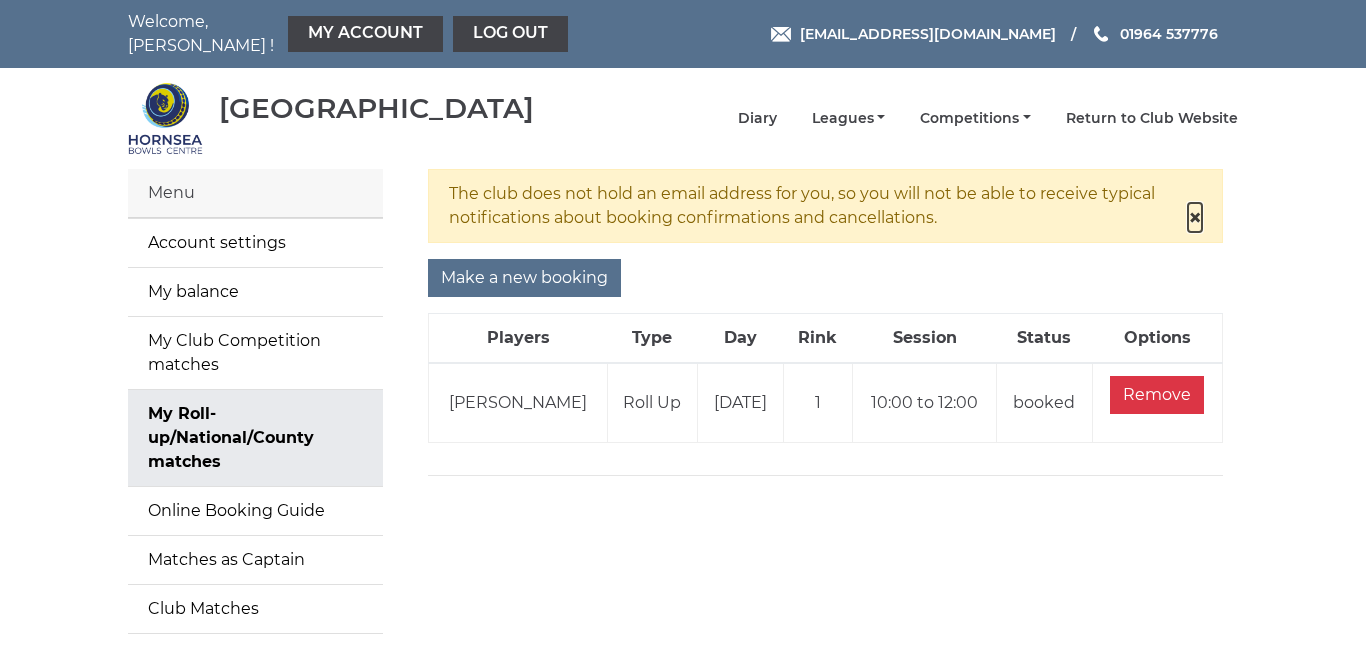click on "×" at bounding box center (1195, 217) 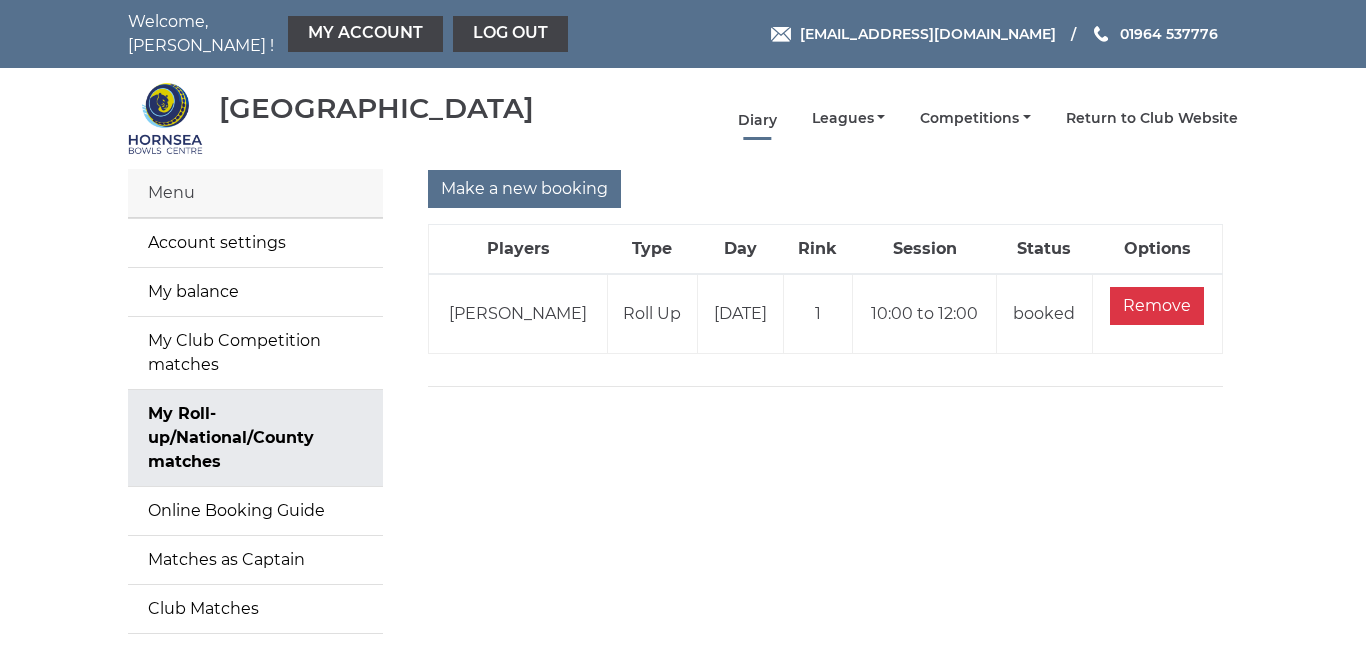 click on "Diary" at bounding box center (757, 120) 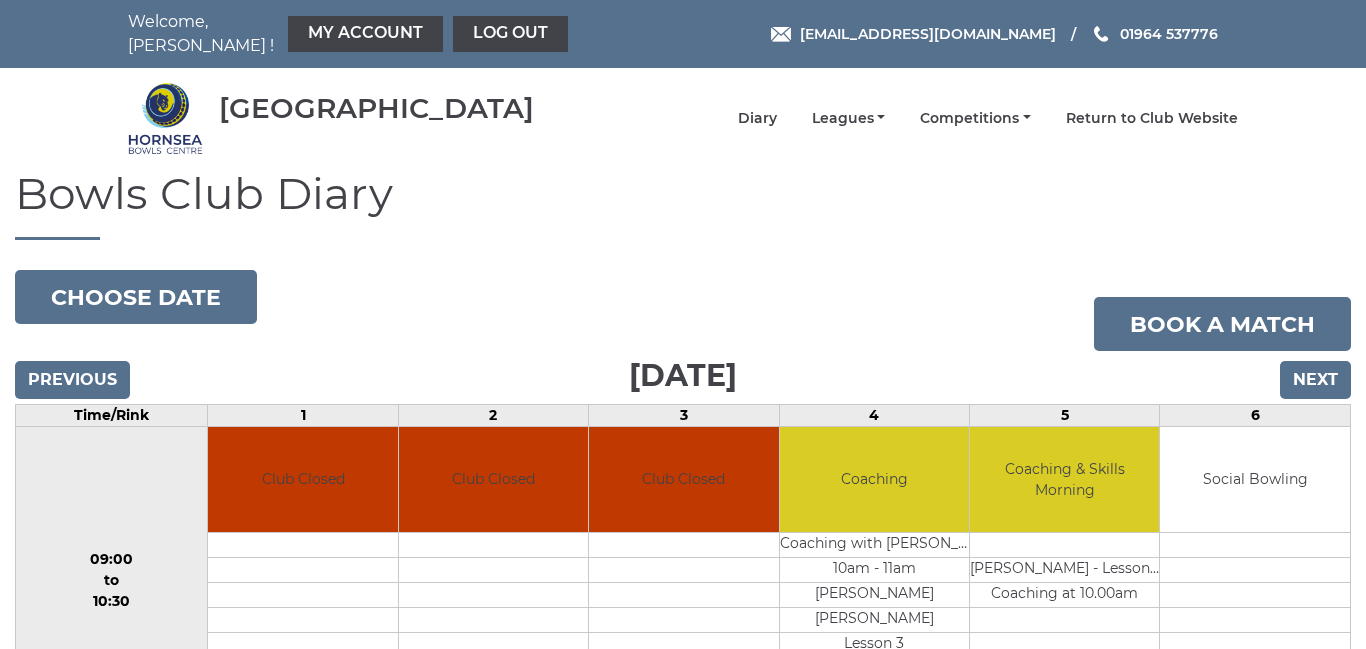 scroll, scrollTop: 0, scrollLeft: 0, axis: both 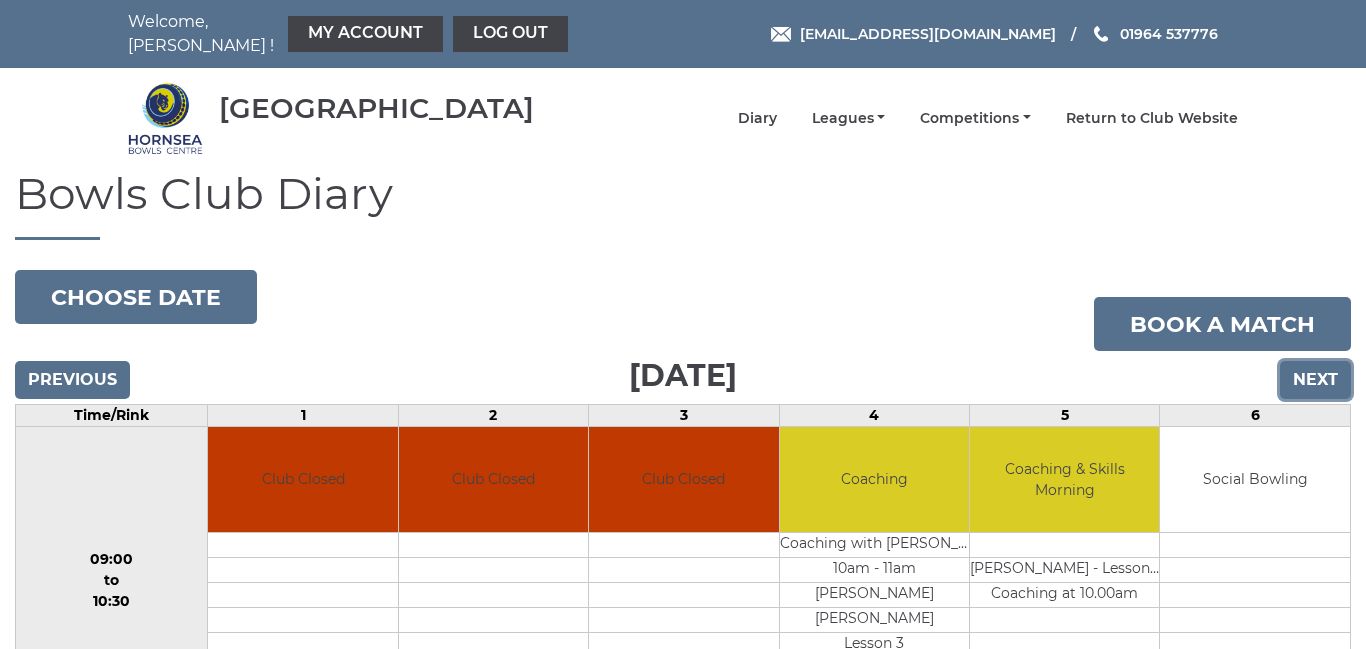 click on "Next" at bounding box center [1315, 380] 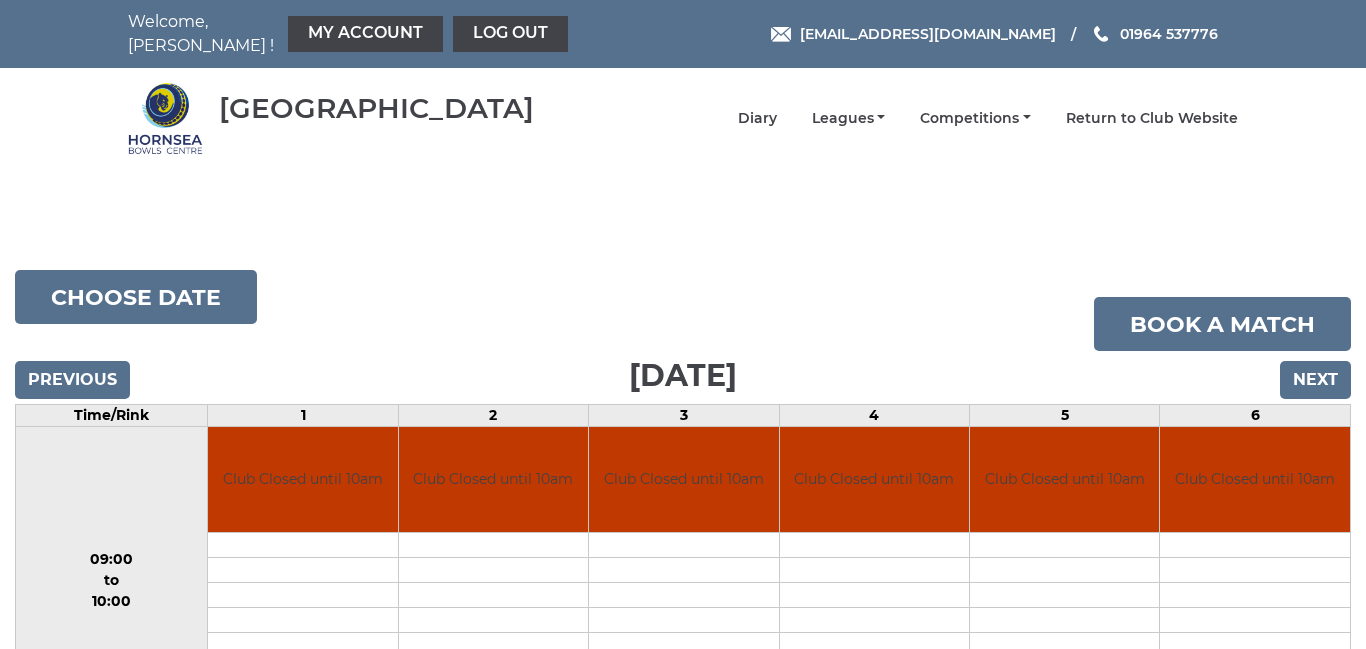 scroll, scrollTop: 0, scrollLeft: 0, axis: both 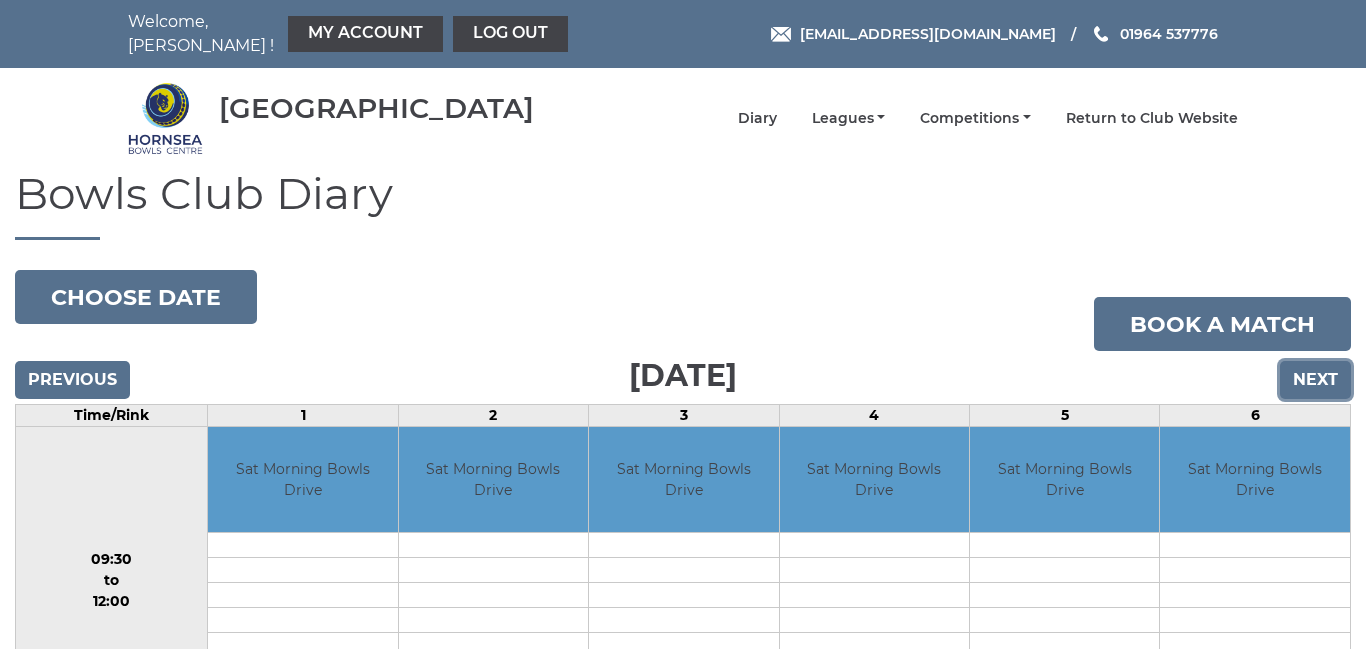 click on "Next" at bounding box center [1315, 380] 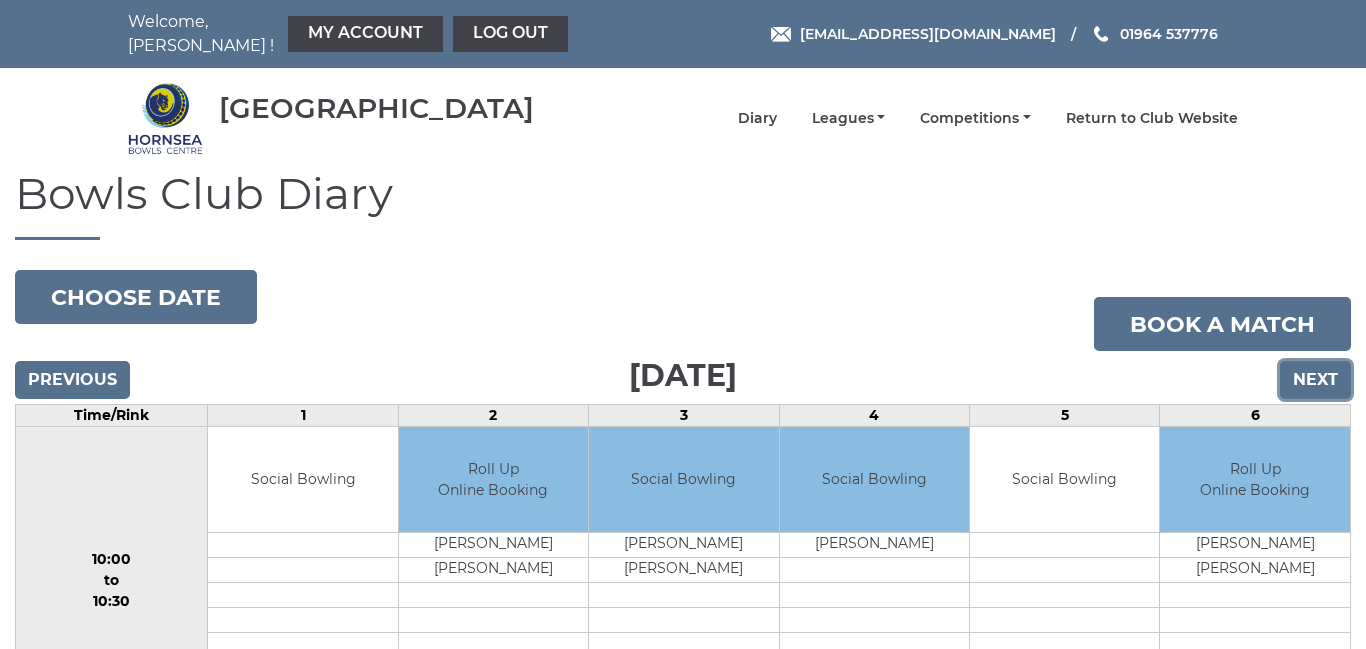 click on "Next" at bounding box center [1315, 380] 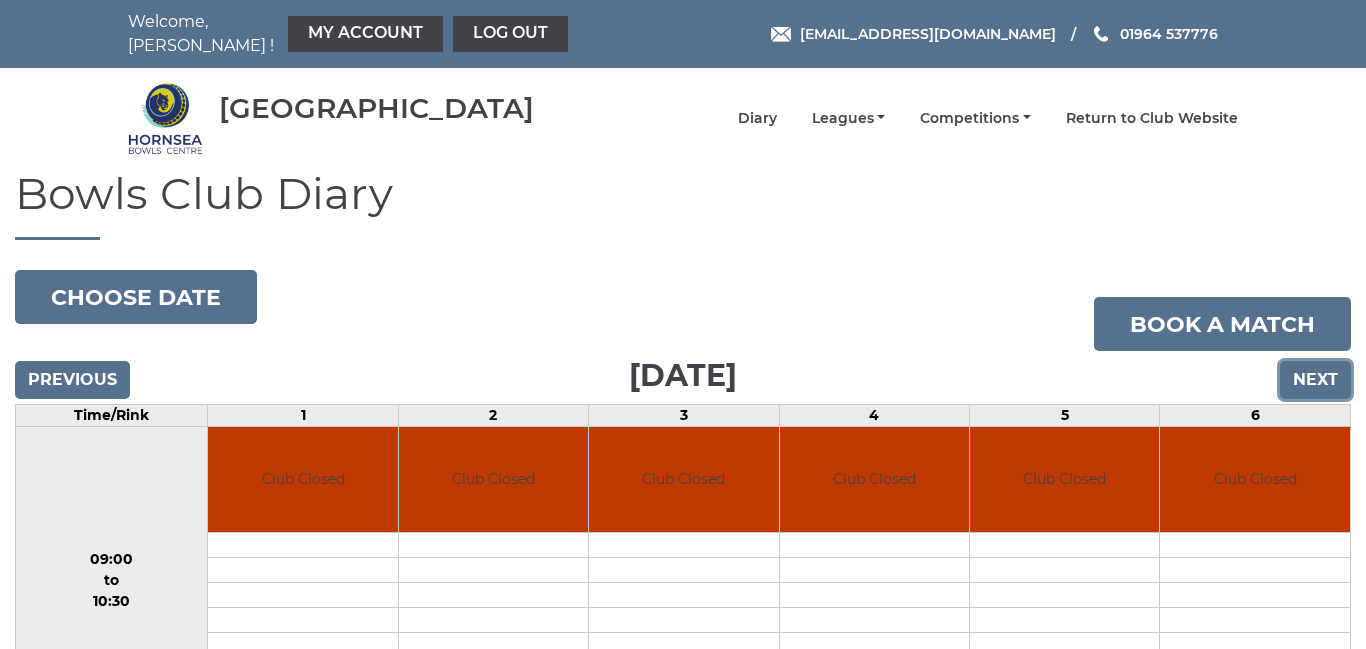 click on "Next" at bounding box center (1315, 380) 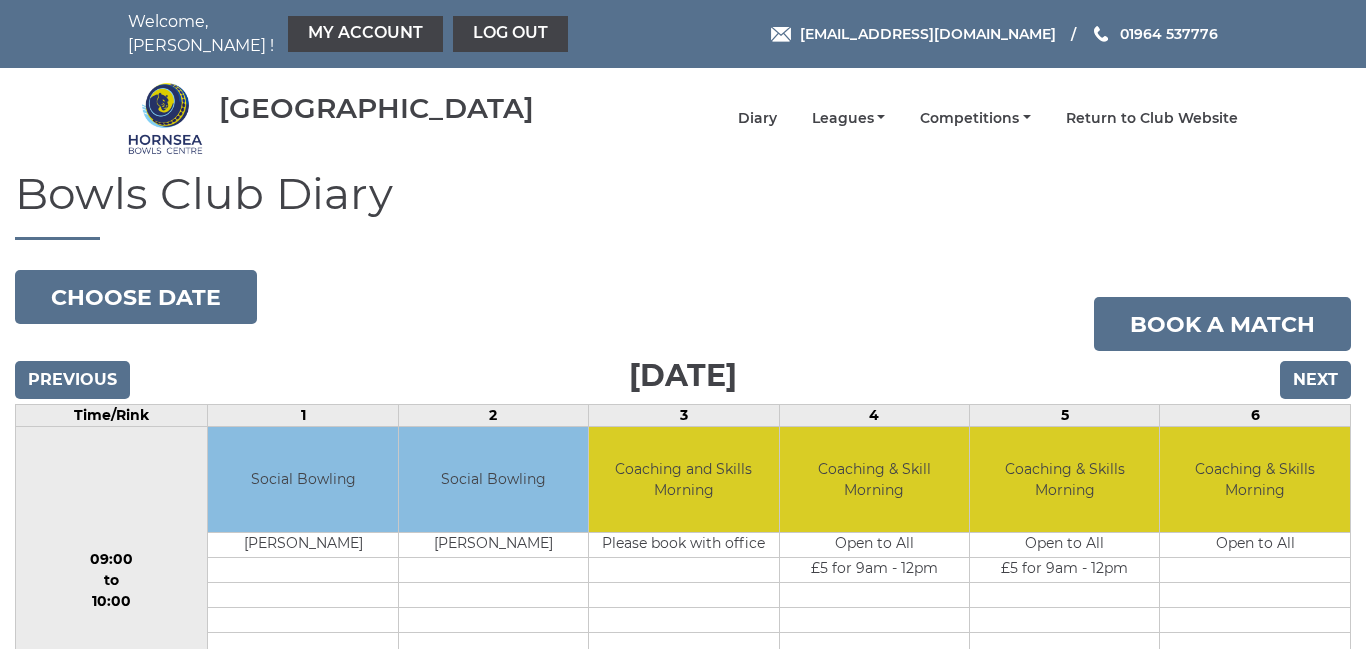scroll, scrollTop: 0, scrollLeft: 0, axis: both 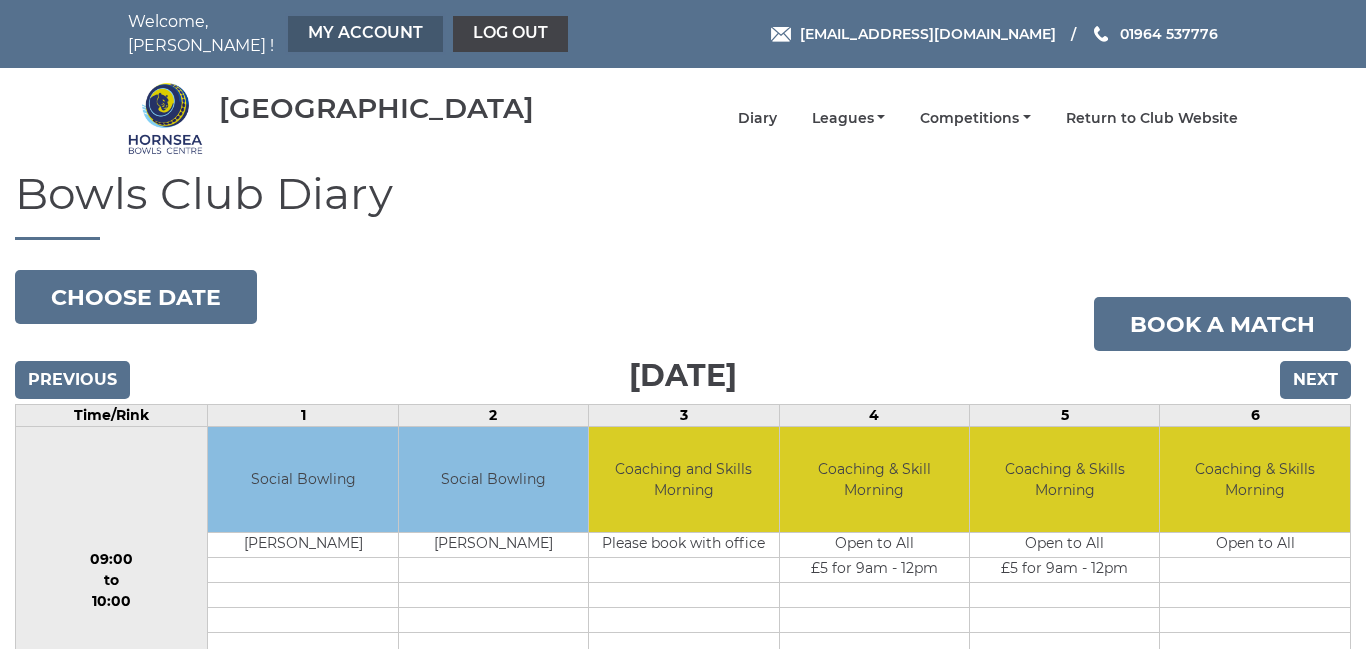 click on "My Account" at bounding box center [365, 34] 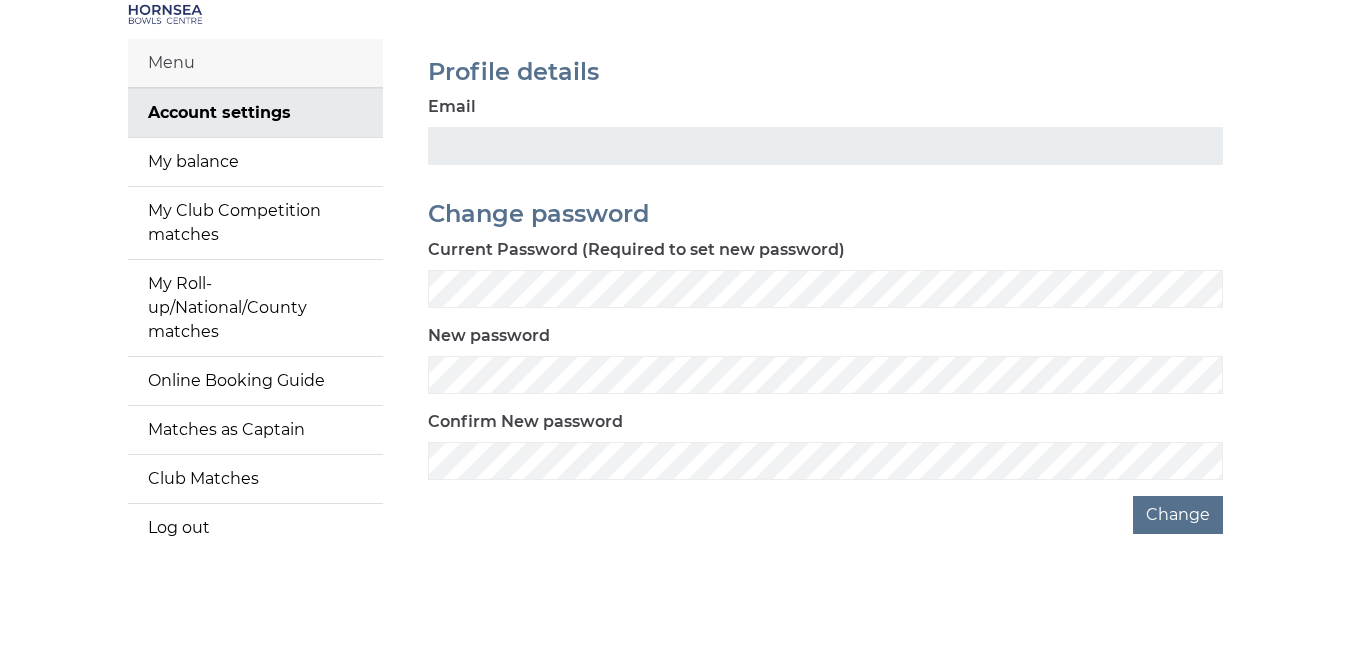 scroll, scrollTop: 155, scrollLeft: 0, axis: vertical 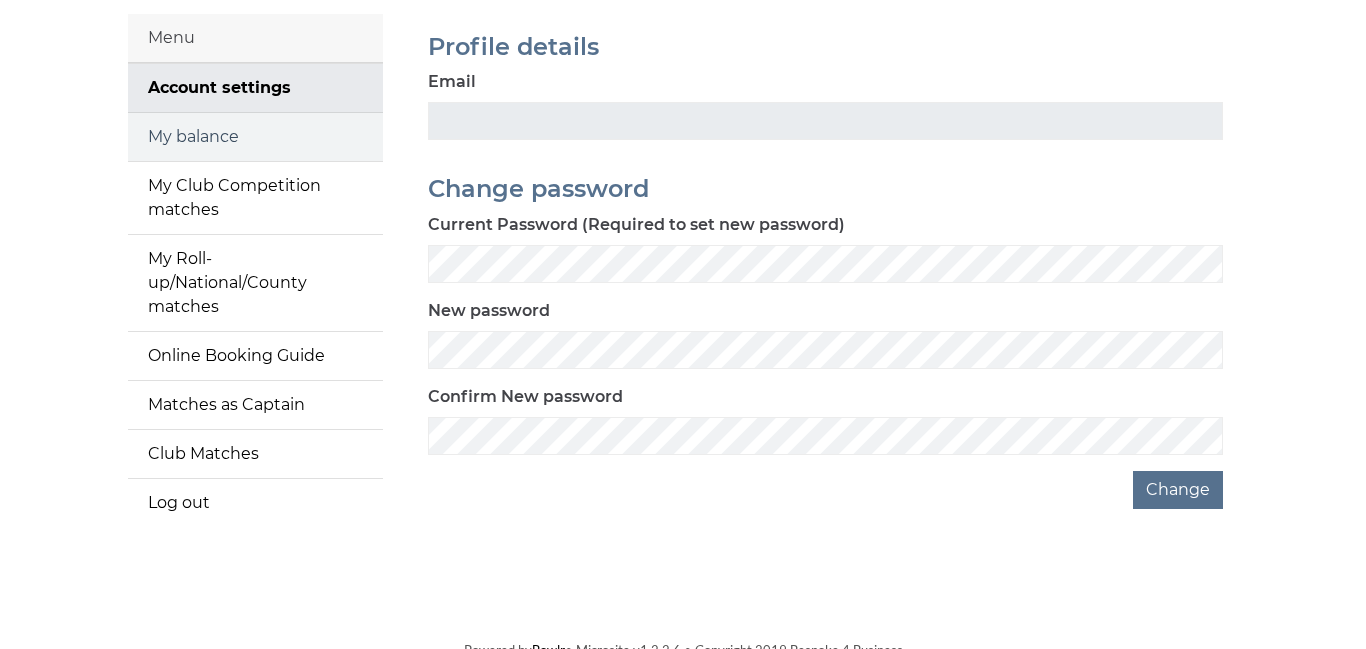 click on "My balance" at bounding box center [255, 137] 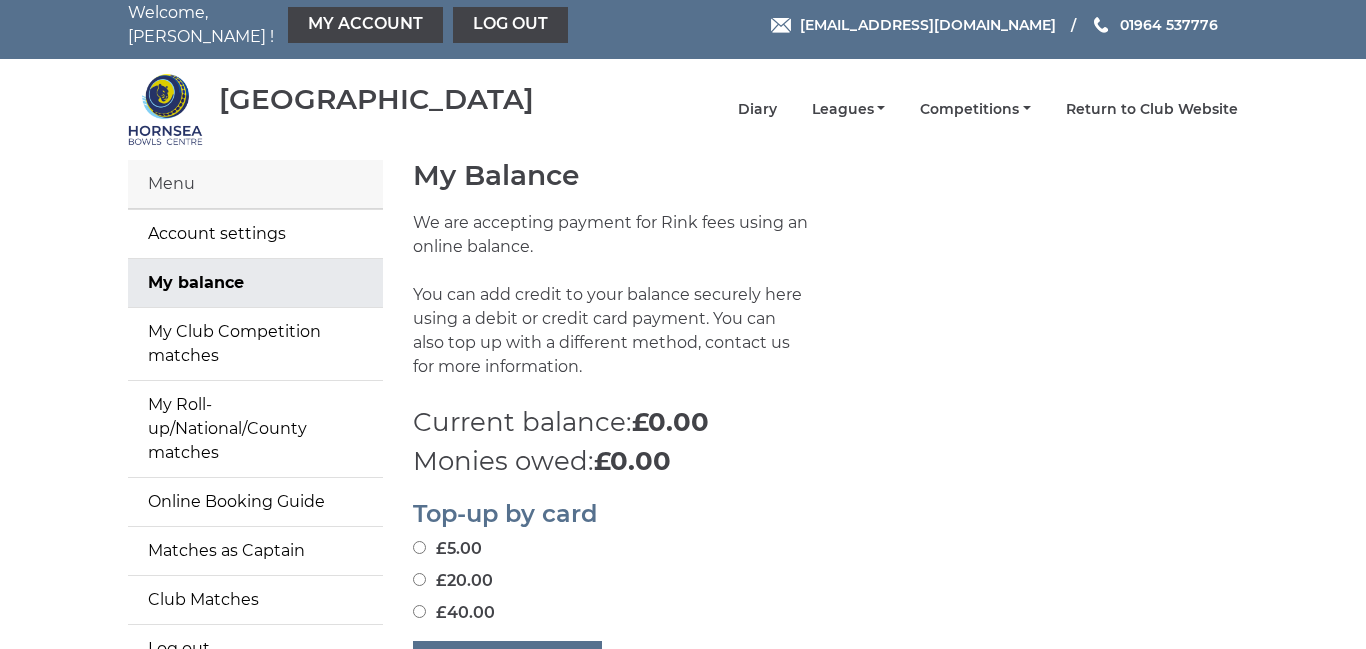 scroll, scrollTop: 0, scrollLeft: 0, axis: both 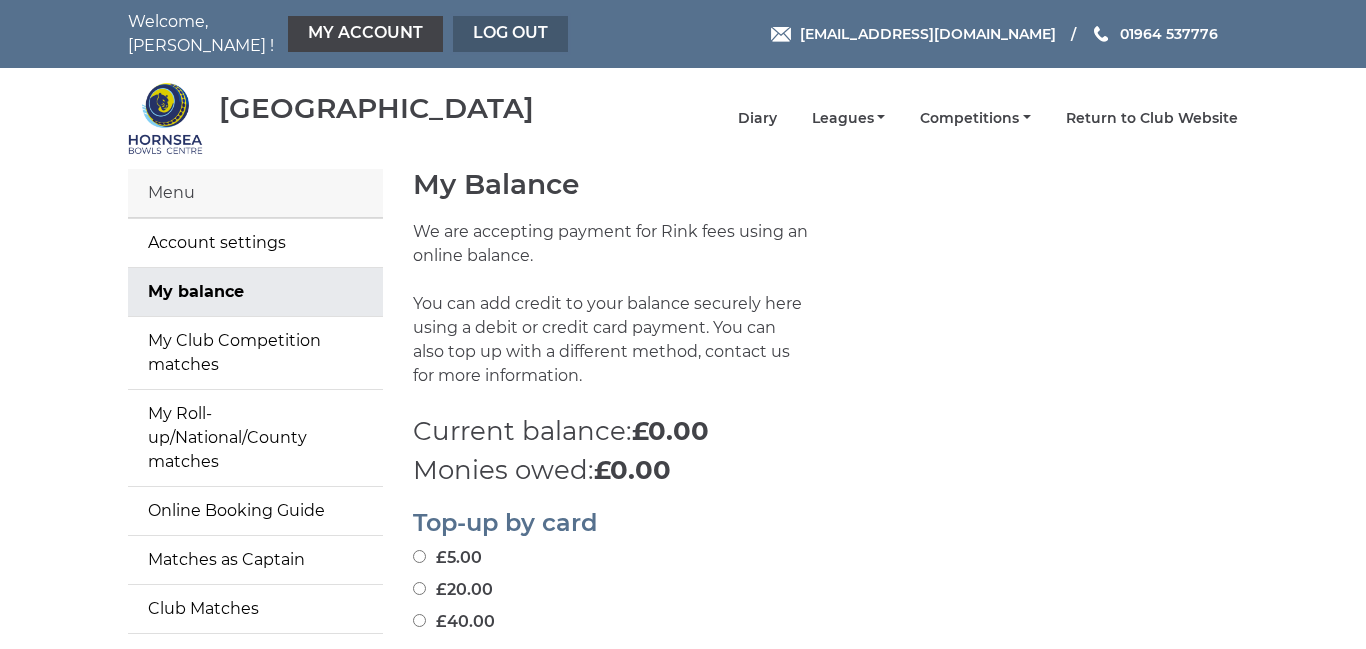 click on "Log out" at bounding box center (510, 34) 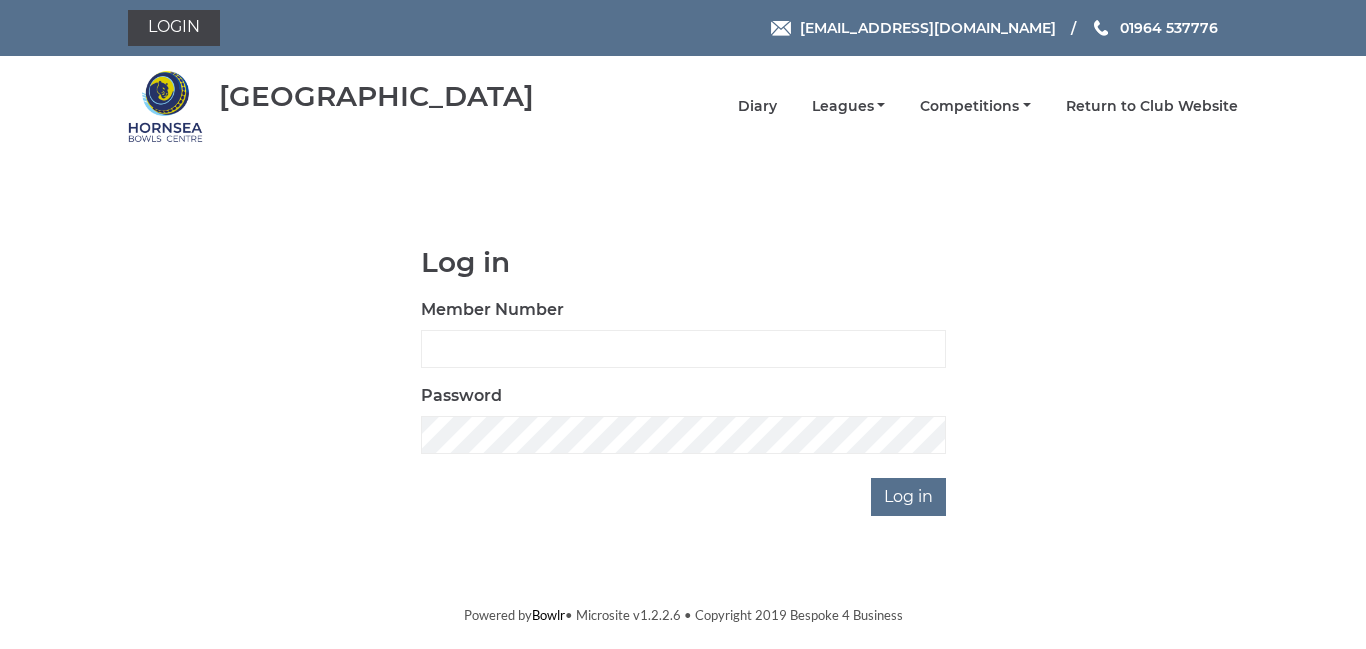 scroll, scrollTop: 0, scrollLeft: 0, axis: both 